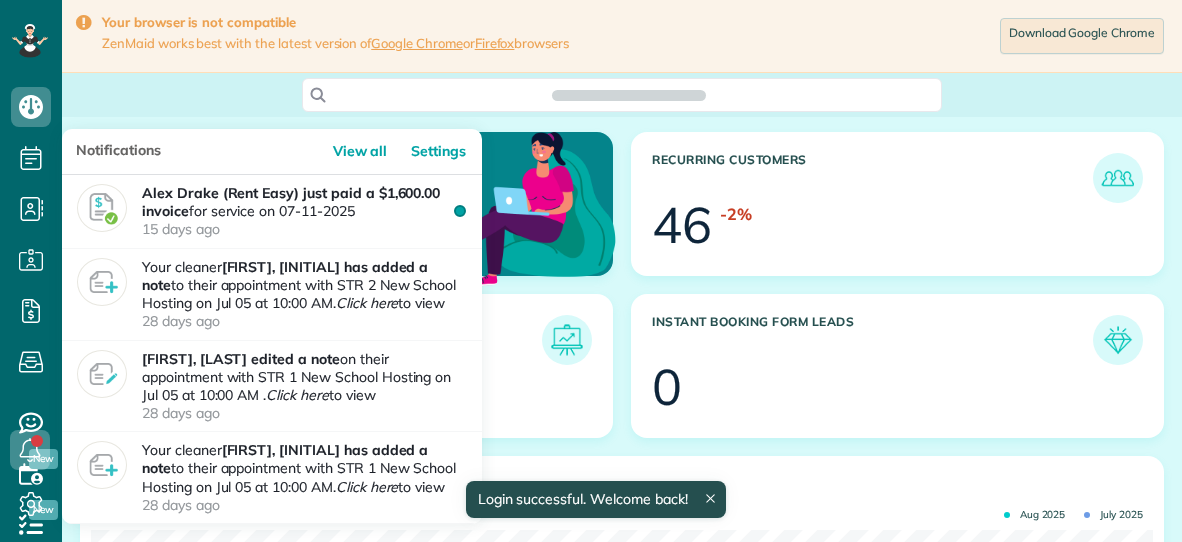 scroll, scrollTop: 0, scrollLeft: 0, axis: both 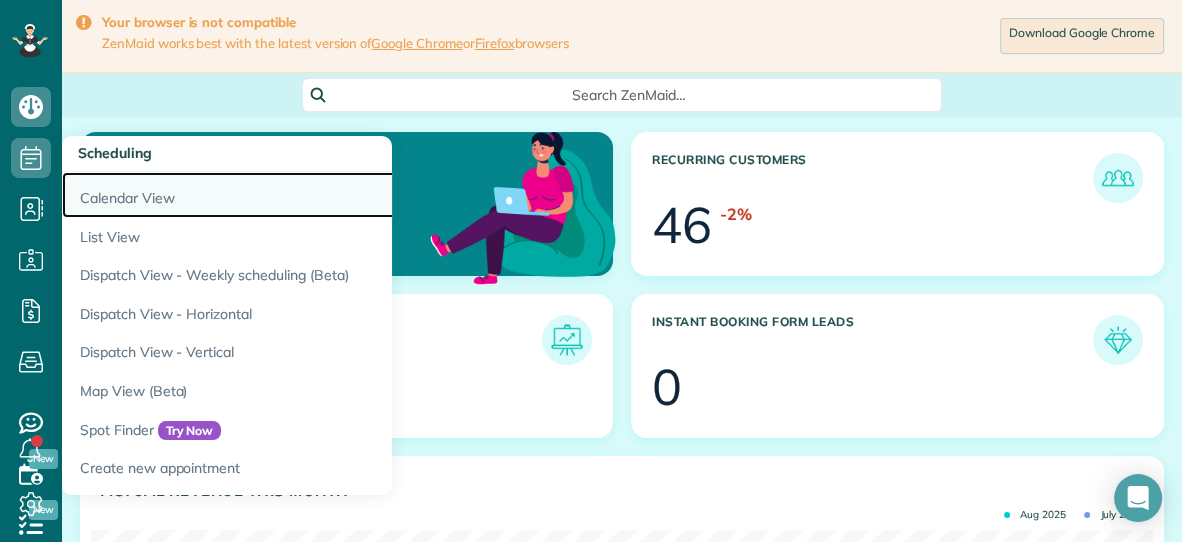 click on "Calendar View" at bounding box center [312, 195] 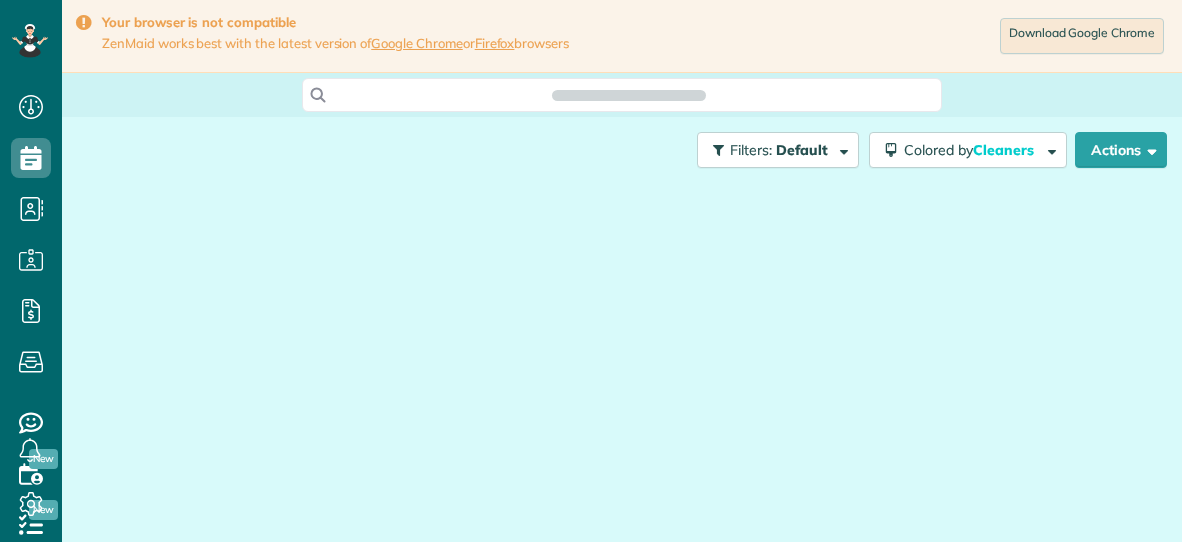 scroll, scrollTop: 0, scrollLeft: 0, axis: both 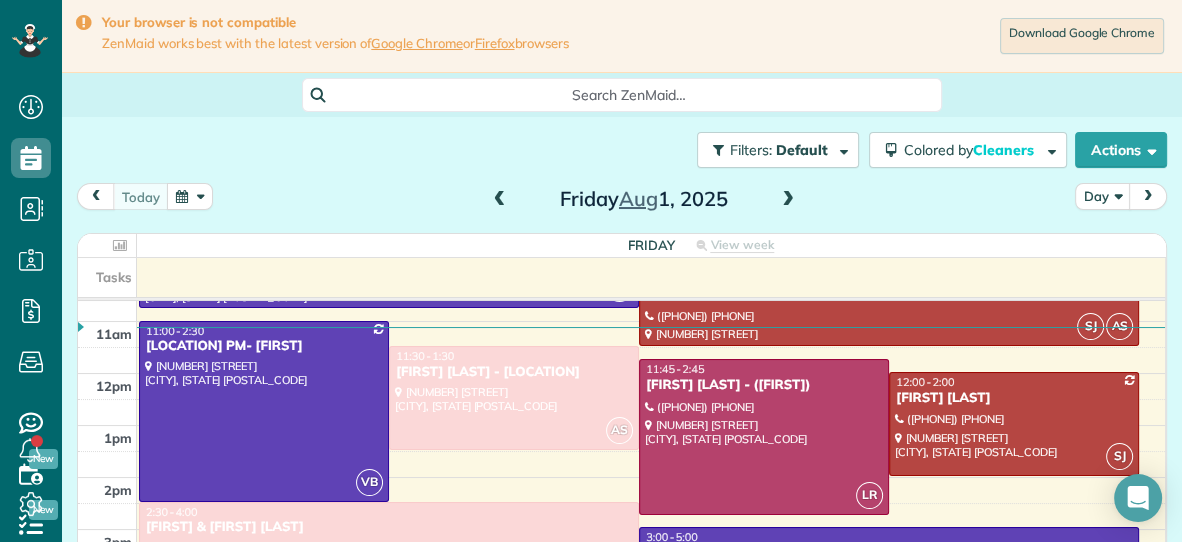 click at bounding box center [788, 200] 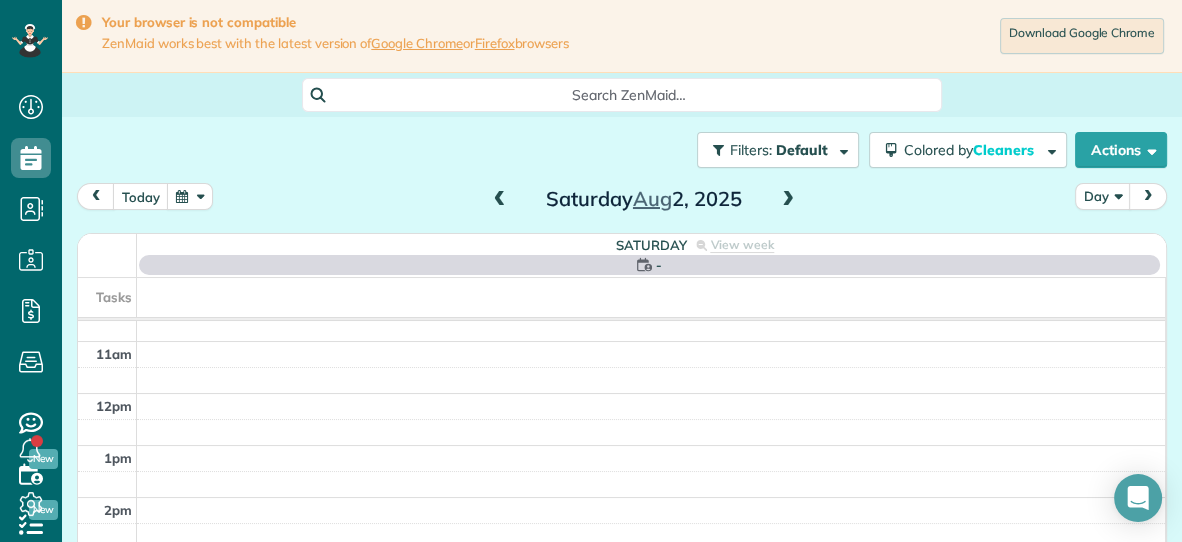 scroll, scrollTop: 0, scrollLeft: 0, axis: both 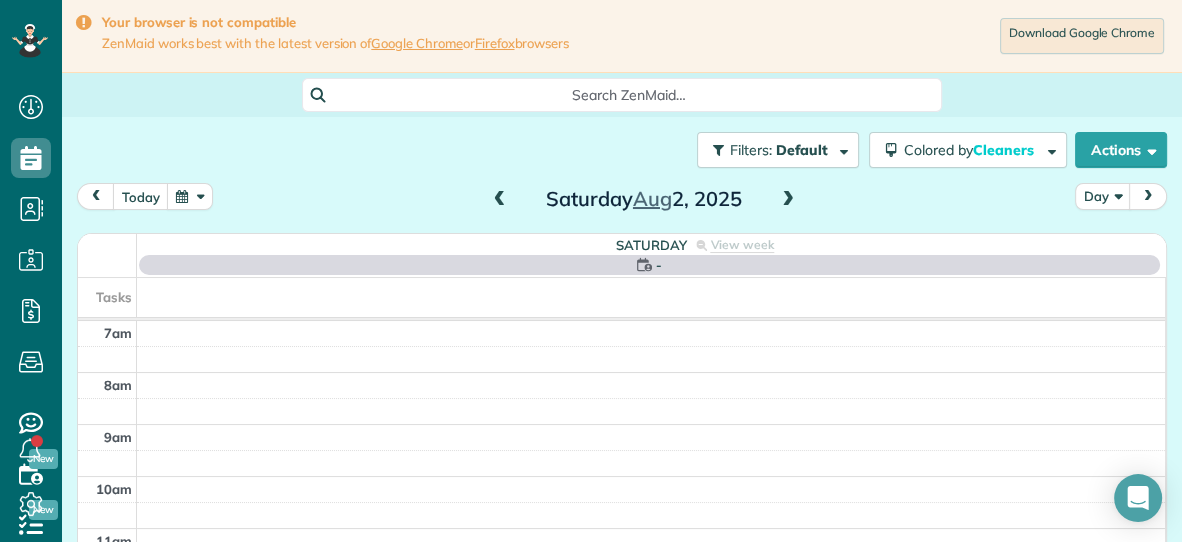 click at bounding box center (788, 200) 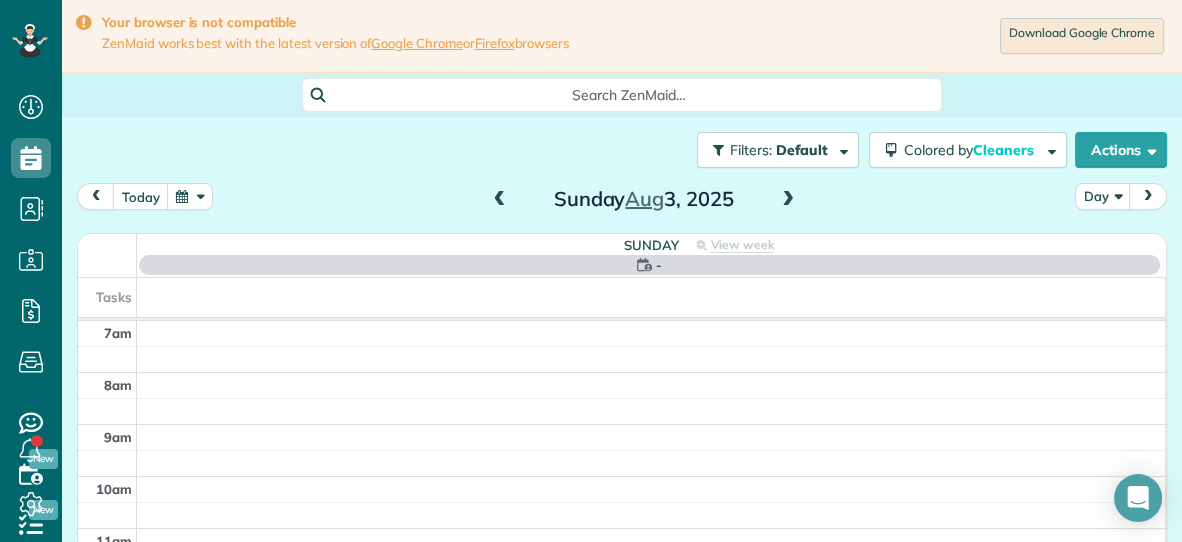 click at bounding box center (788, 200) 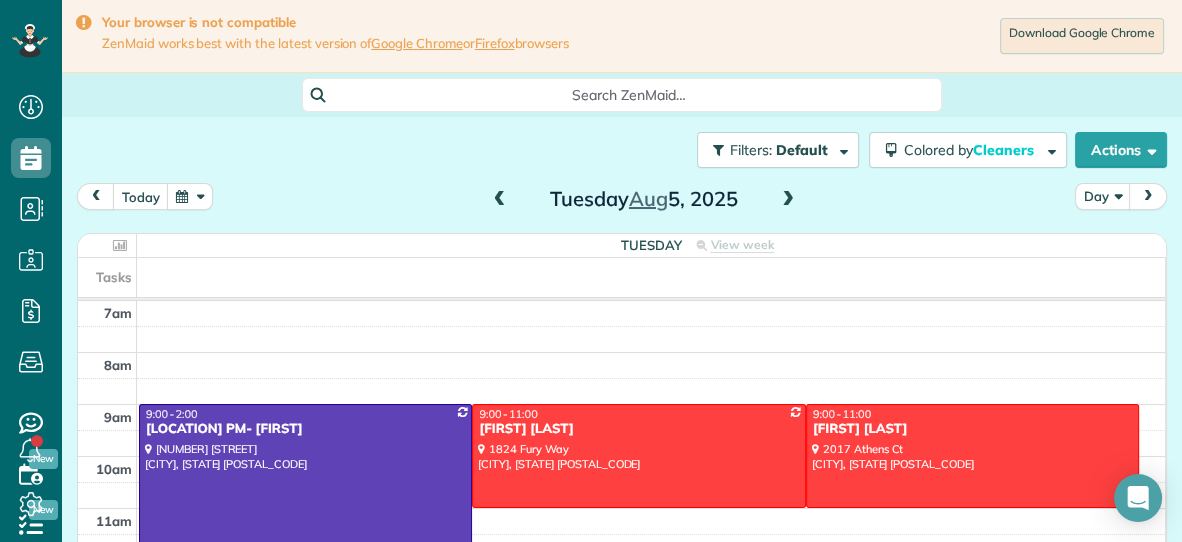 click at bounding box center [788, 200] 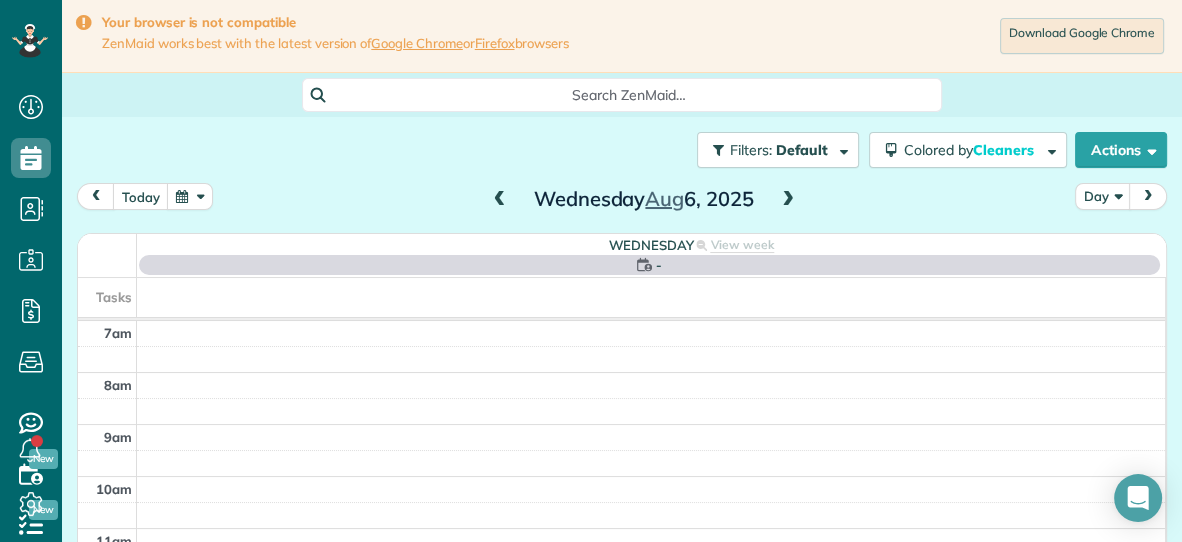 scroll, scrollTop: 98, scrollLeft: 0, axis: vertical 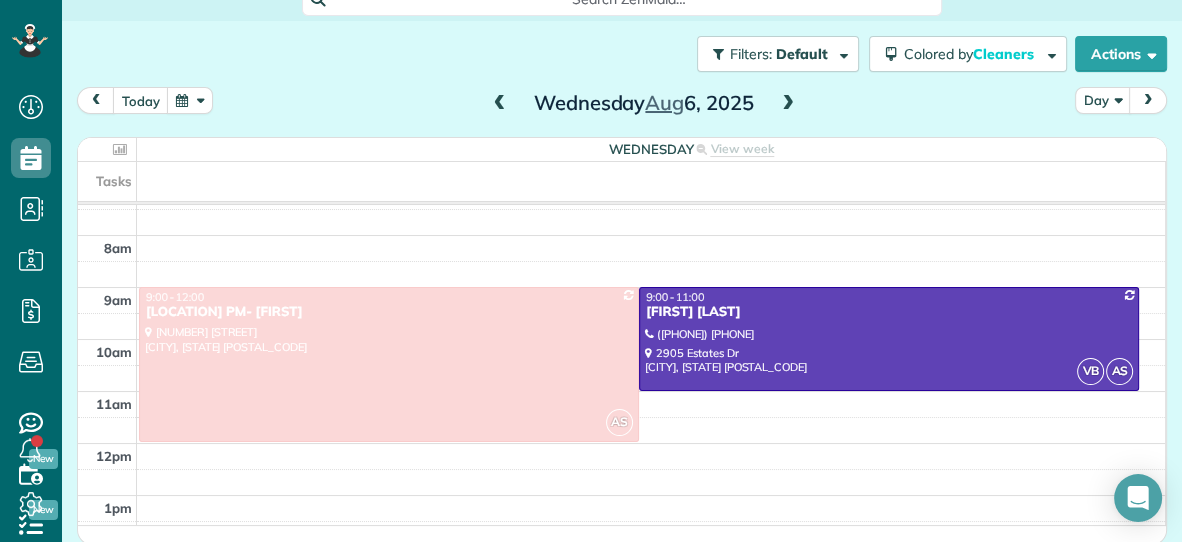 click at bounding box center (500, 104) 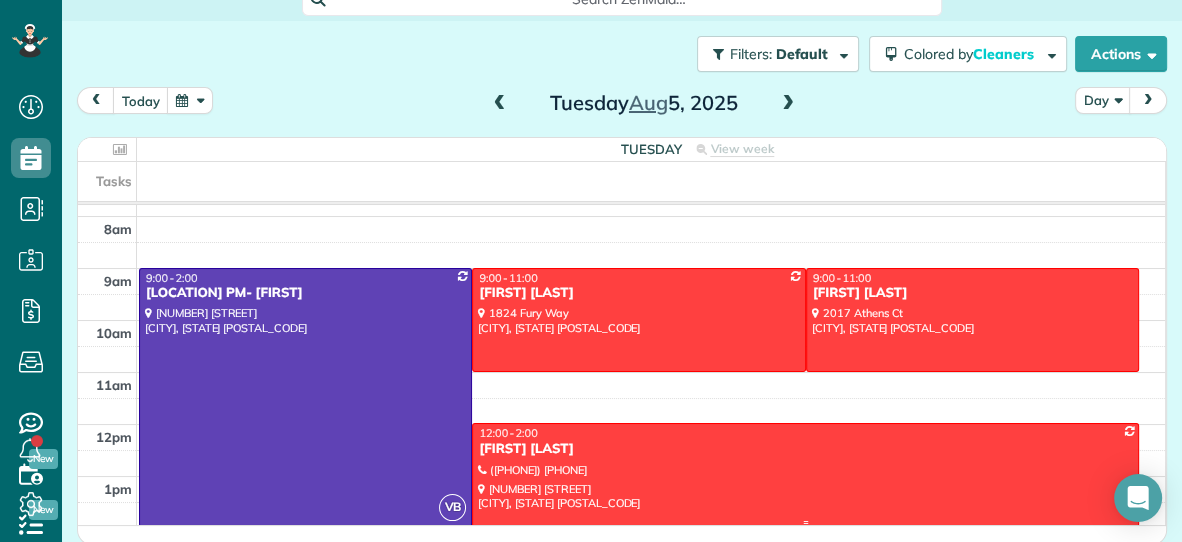 scroll, scrollTop: 0, scrollLeft: 0, axis: both 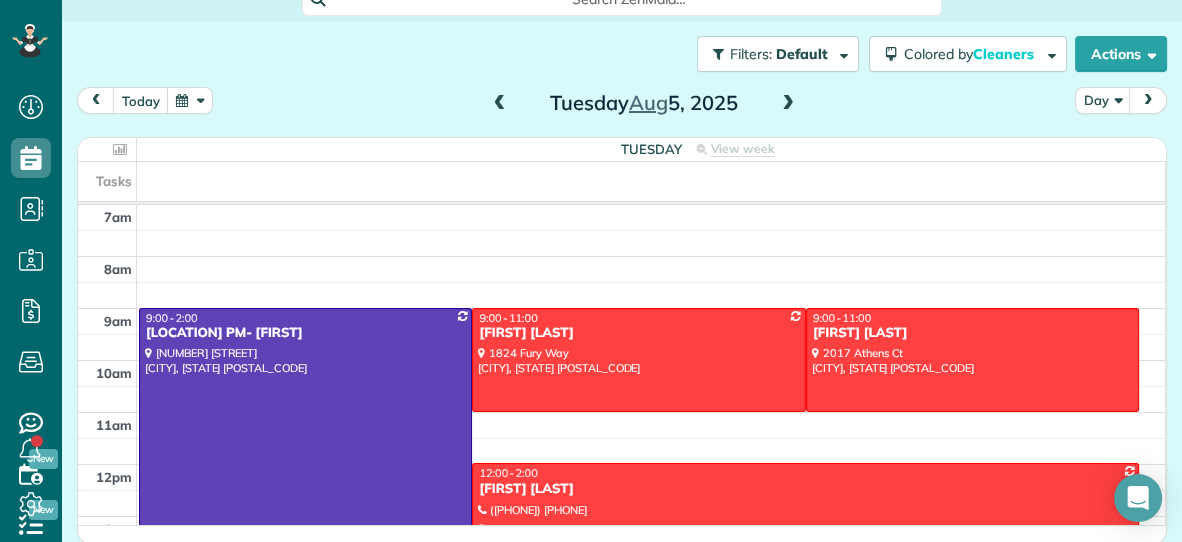 click at bounding box center (500, 104) 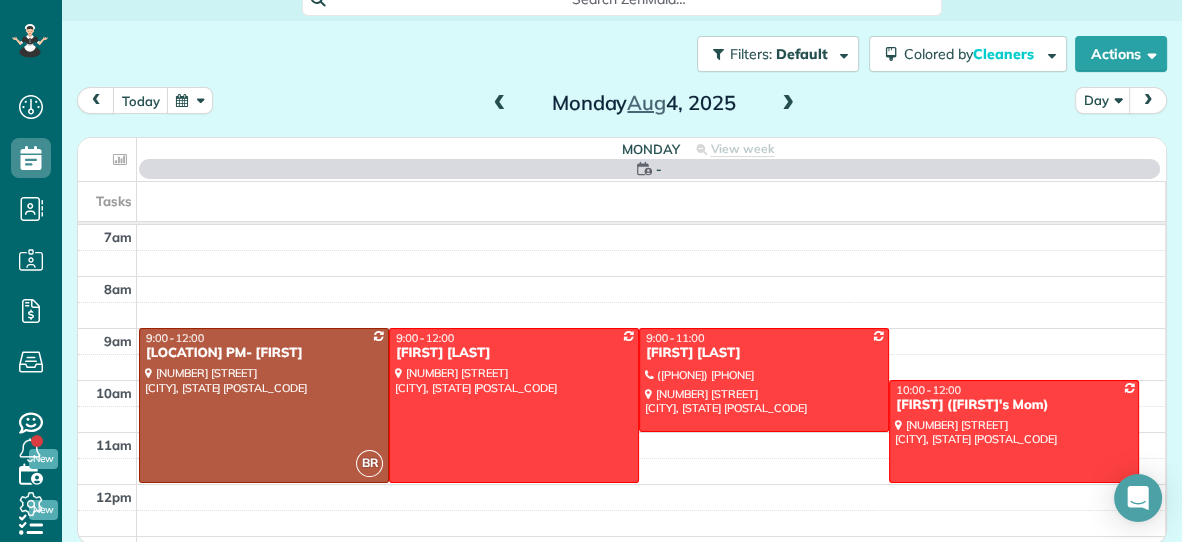 click at bounding box center (500, 104) 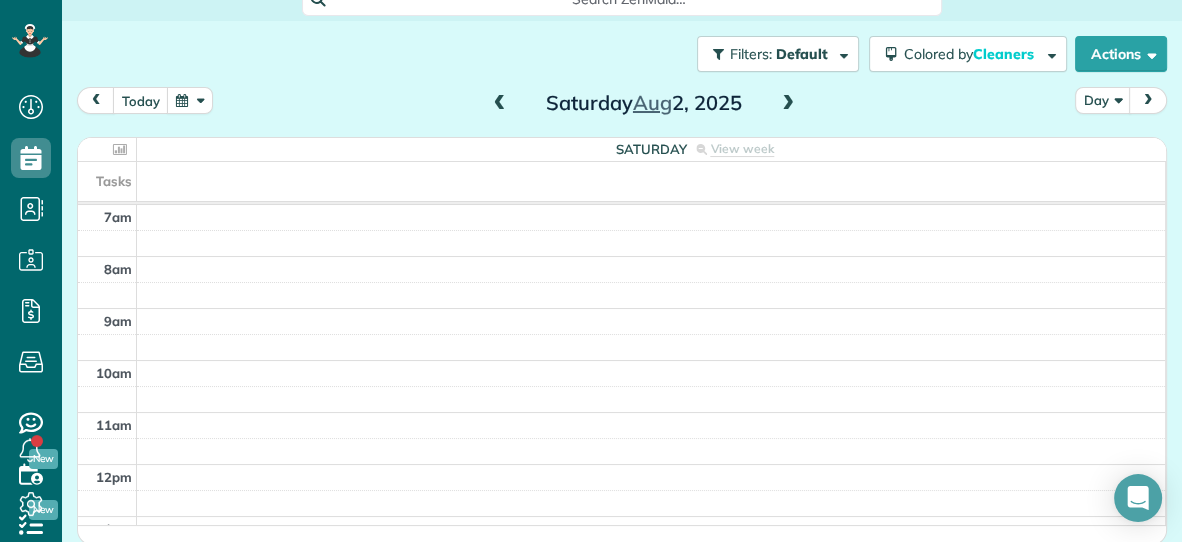 click at bounding box center [500, 104] 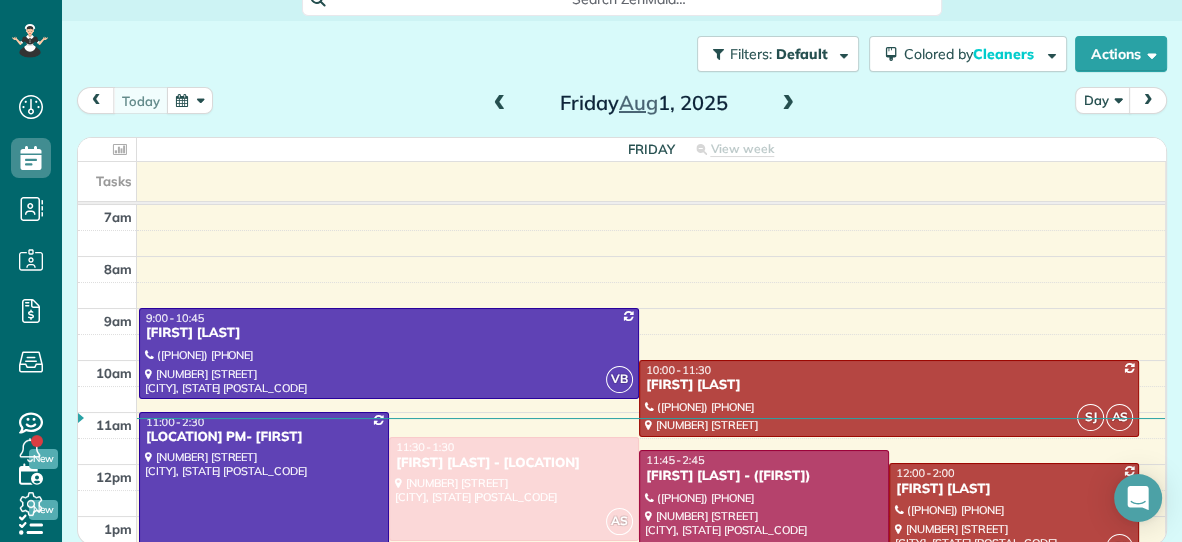 click at bounding box center [500, 104] 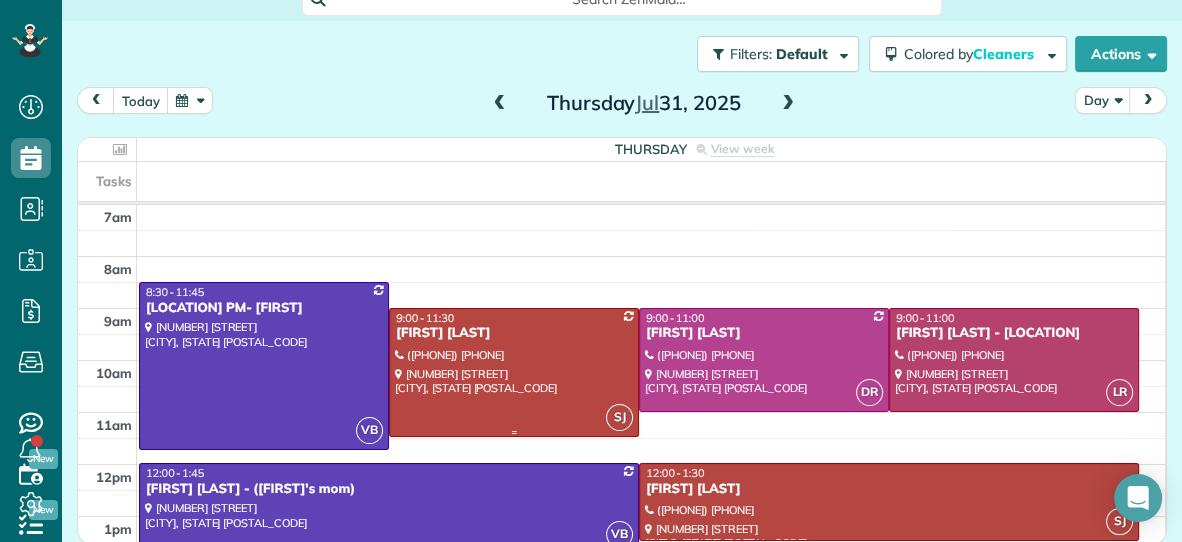 click at bounding box center (514, 372) 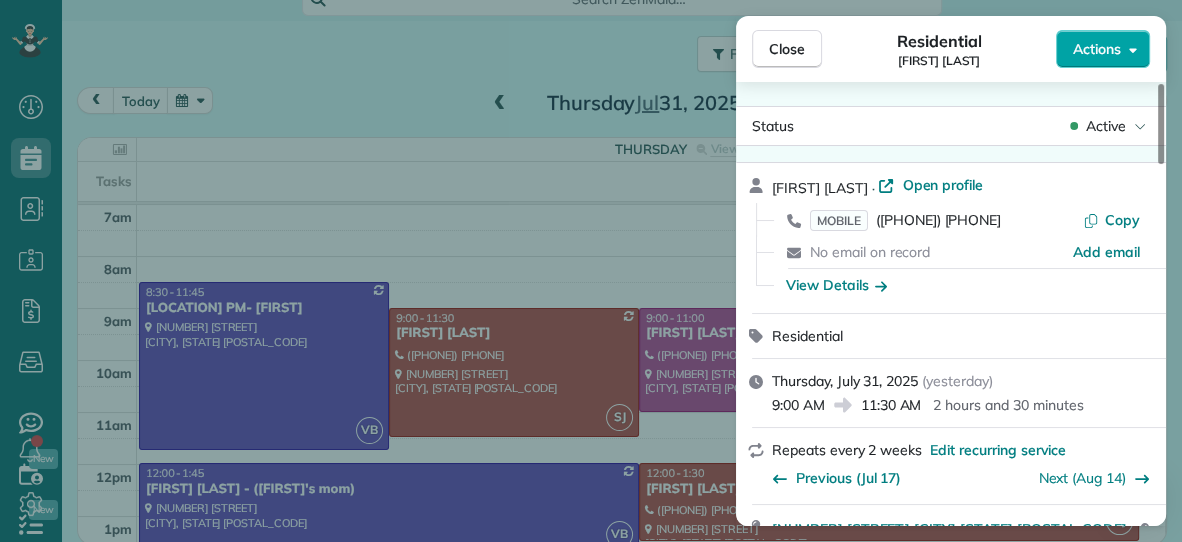 click on "Actions" at bounding box center [1097, 49] 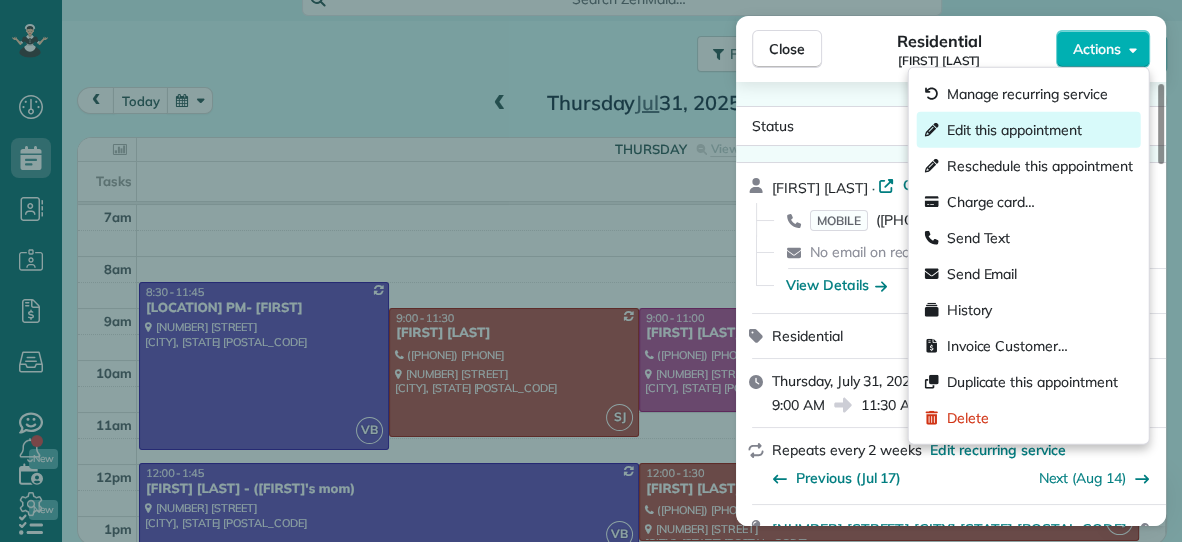 click on "Edit this appointment" at bounding box center (1014, 130) 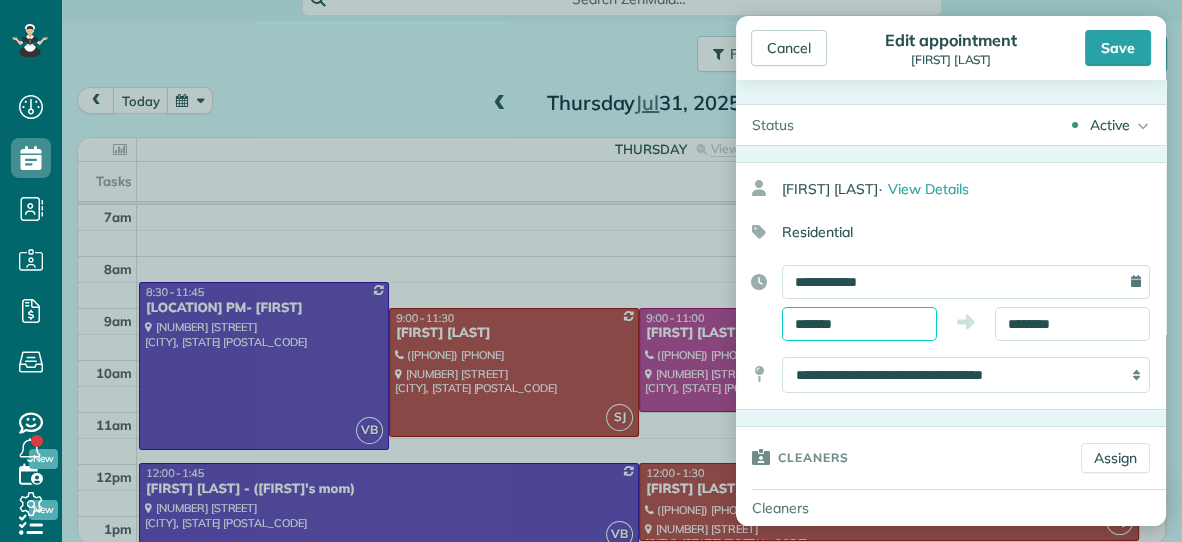 click on "*******" at bounding box center (859, 324) 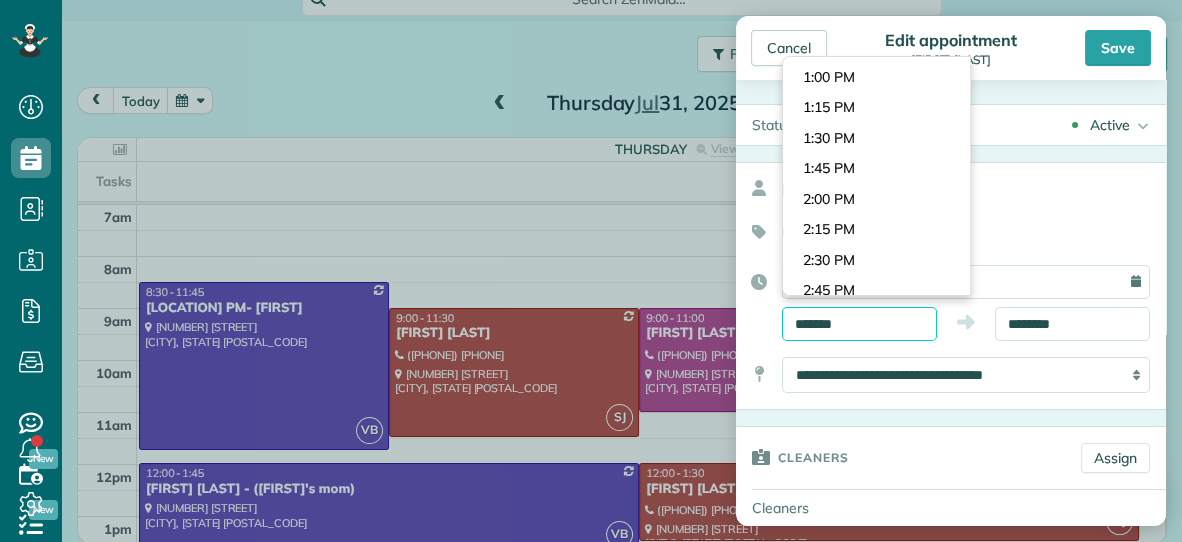 scroll, scrollTop: 1557, scrollLeft: 0, axis: vertical 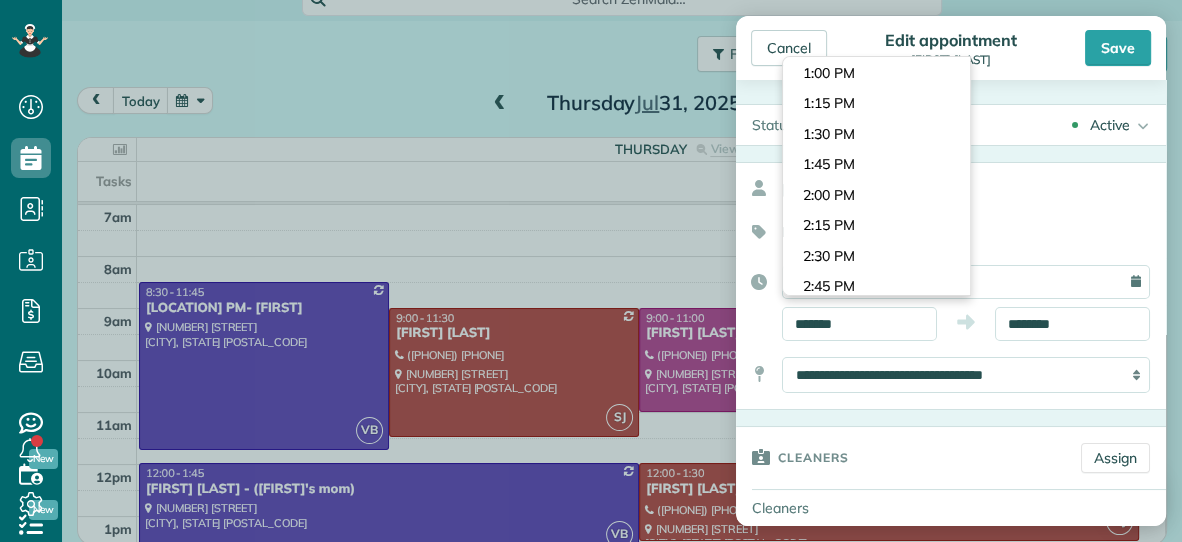 click on "Dashboard
Scheduling
Calendar View
List View
Dispatch View - Weekly scheduling (Beta)" at bounding box center [591, 271] 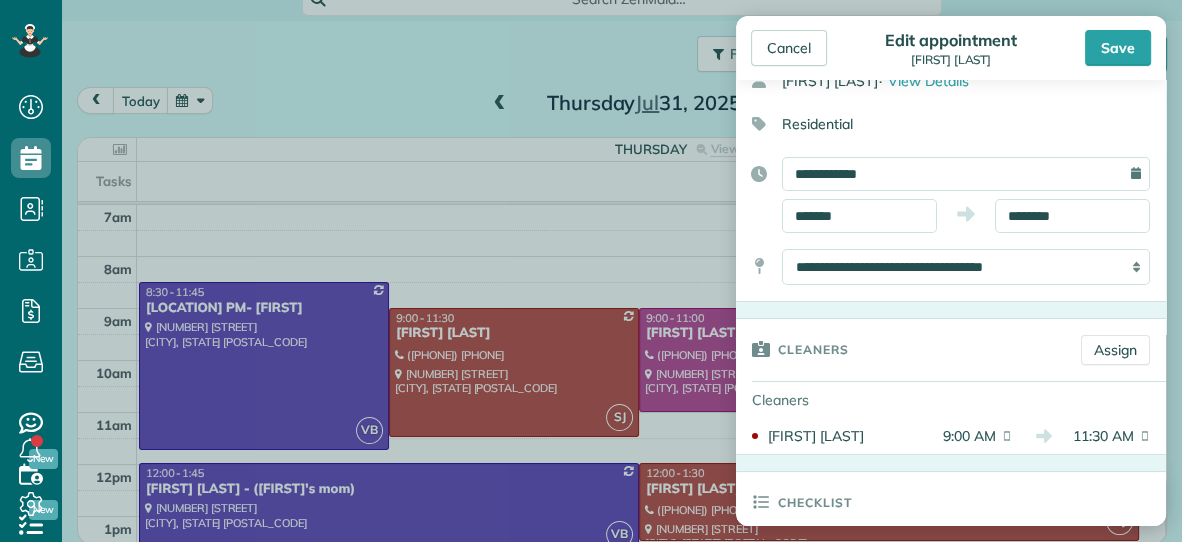 scroll, scrollTop: 114, scrollLeft: 0, axis: vertical 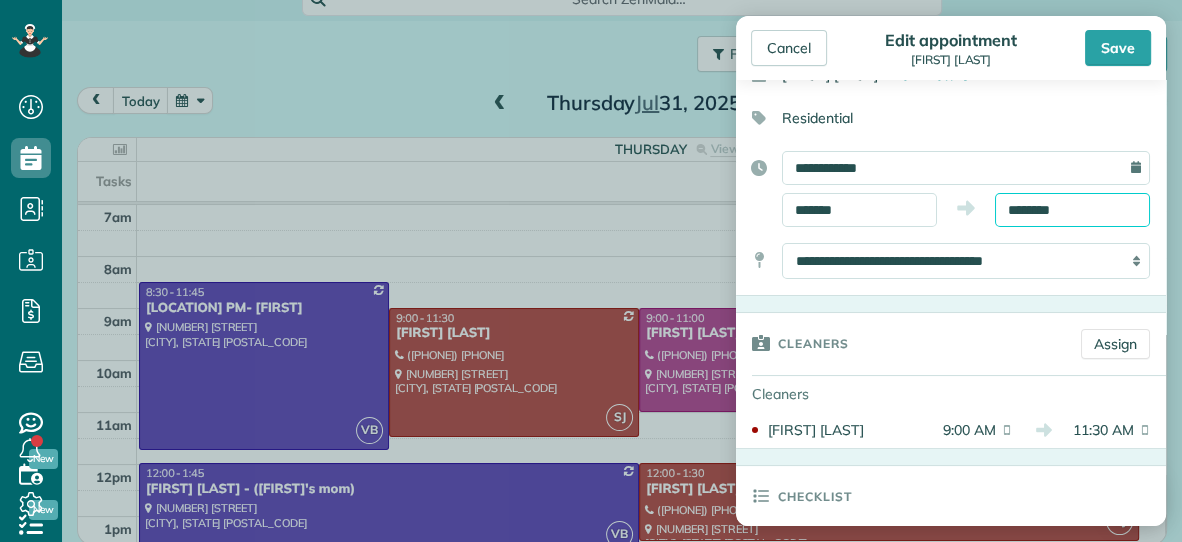click on "********" at bounding box center [1072, 210] 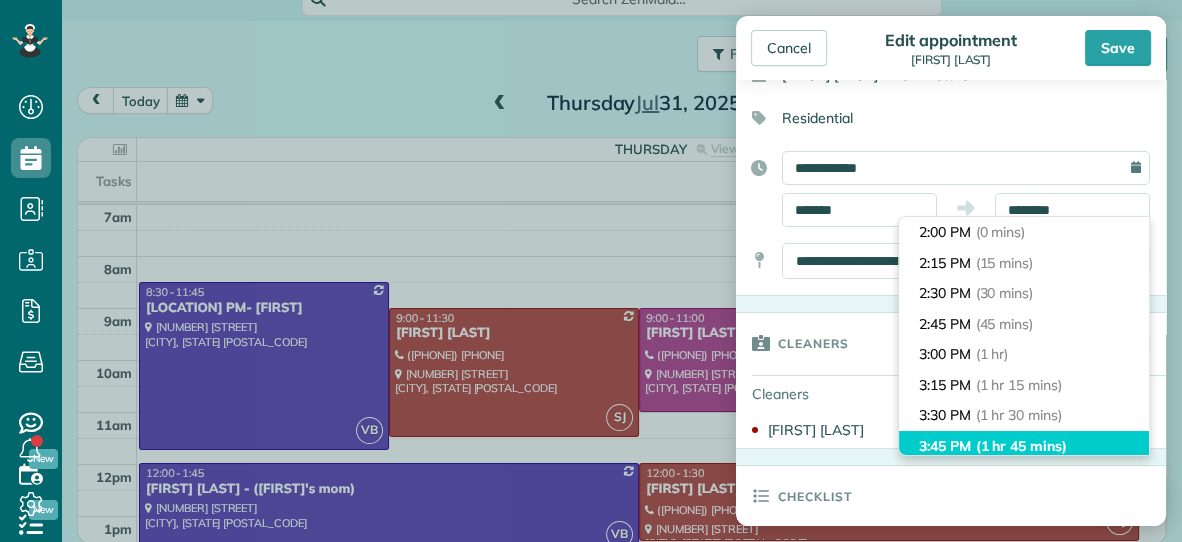 click on "3:45 PM  (1 hr 45 mins)" at bounding box center [1024, 446] 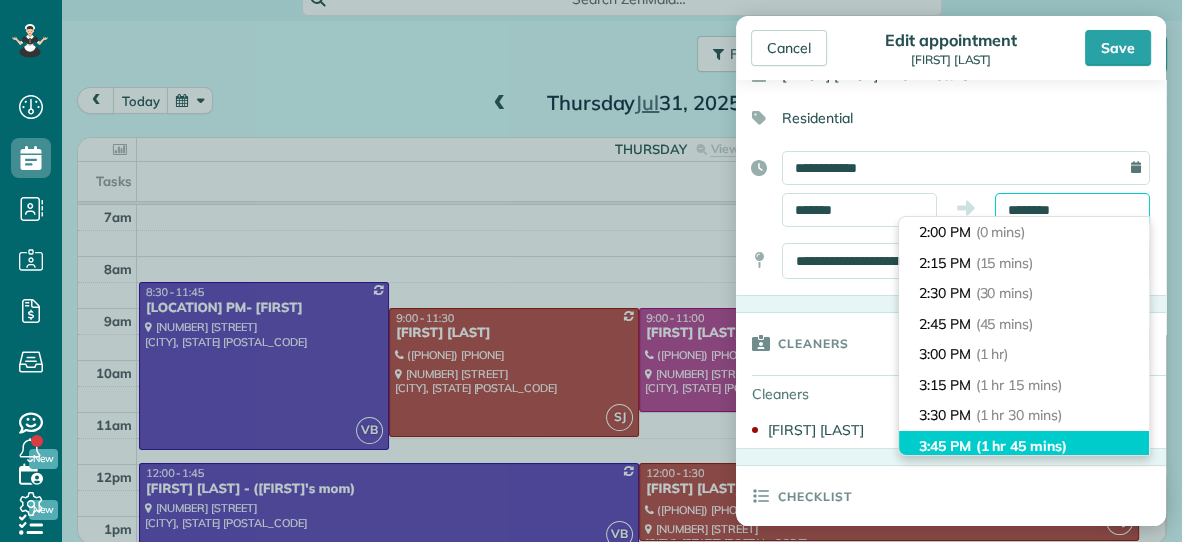 type on "*******" 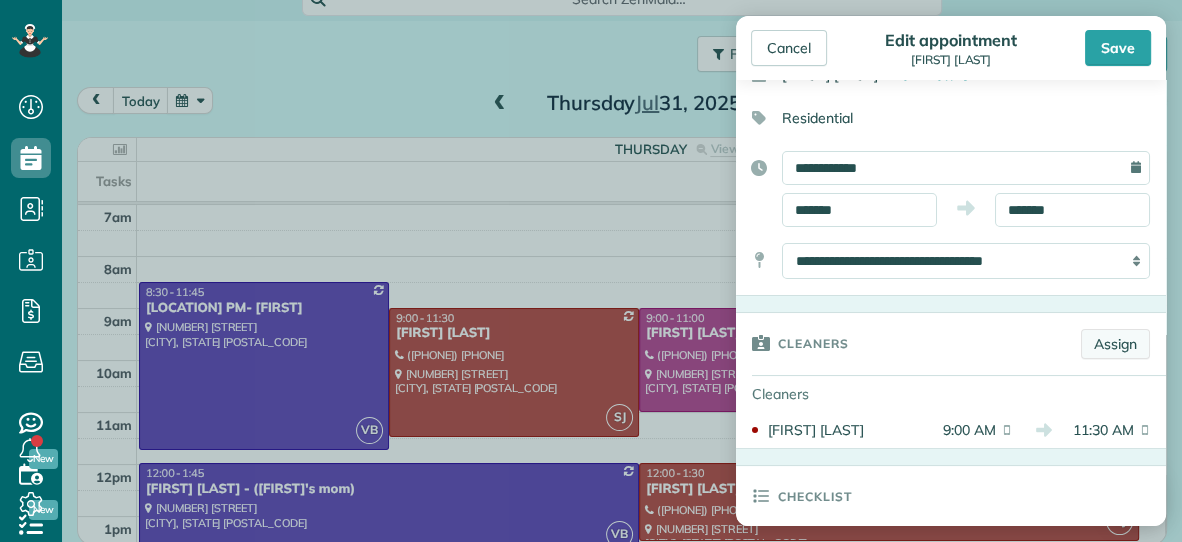 click on "Assign" at bounding box center [1115, 344] 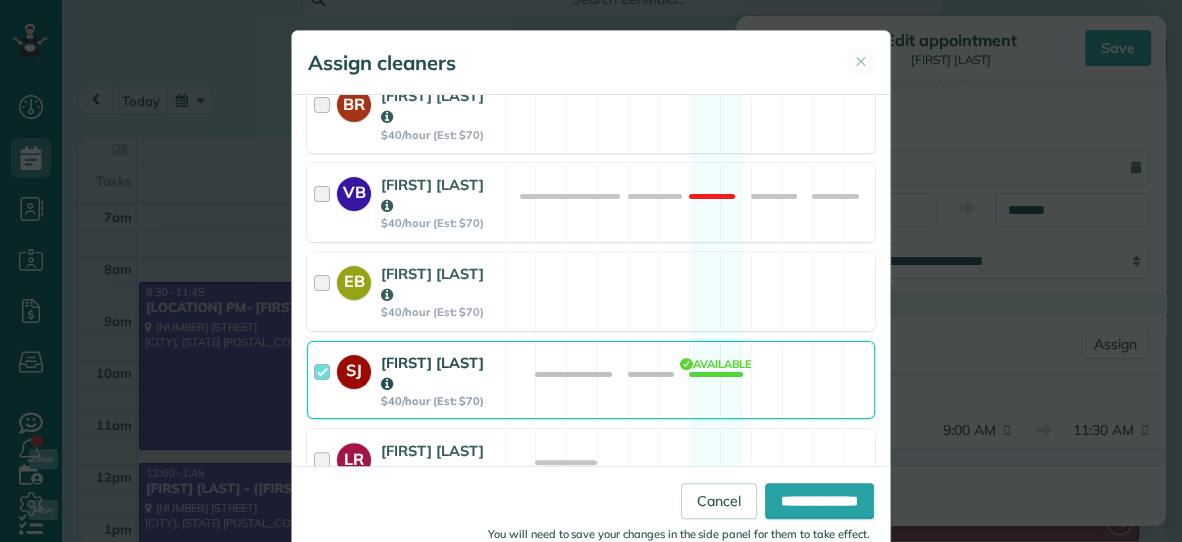 scroll, scrollTop: 503, scrollLeft: 0, axis: vertical 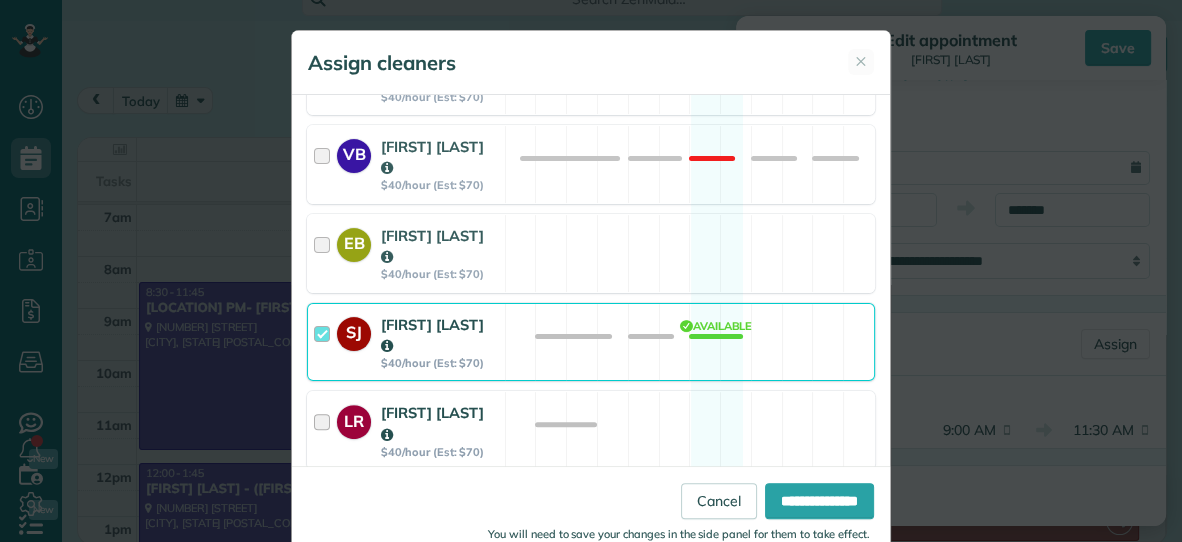 click on "LR
Lisa Ross
$40/hour (Est: $70)" at bounding box center (406, 430) 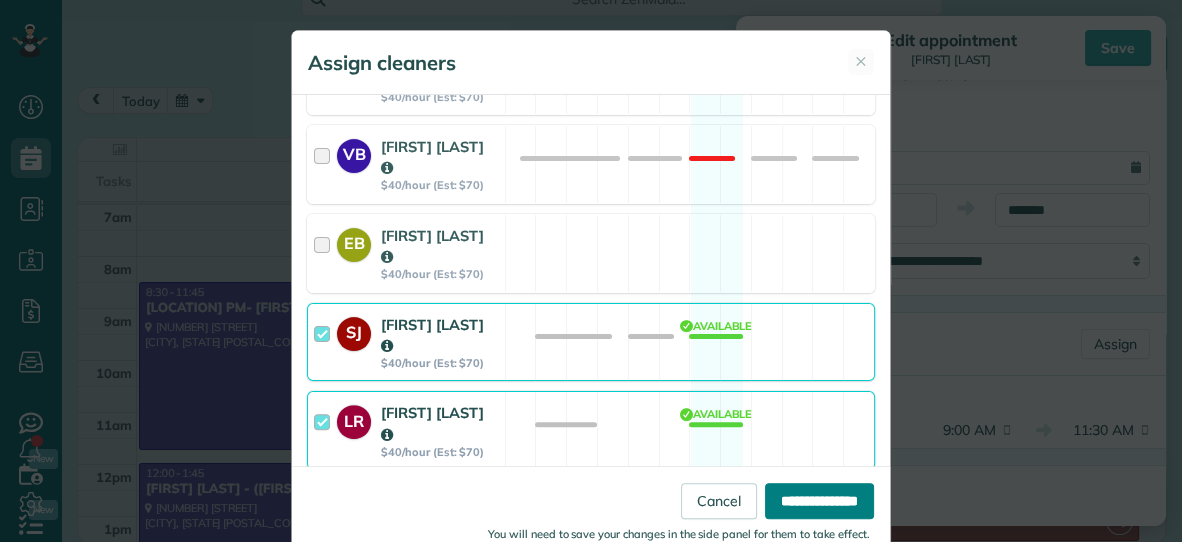 click on "**********" at bounding box center [819, 501] 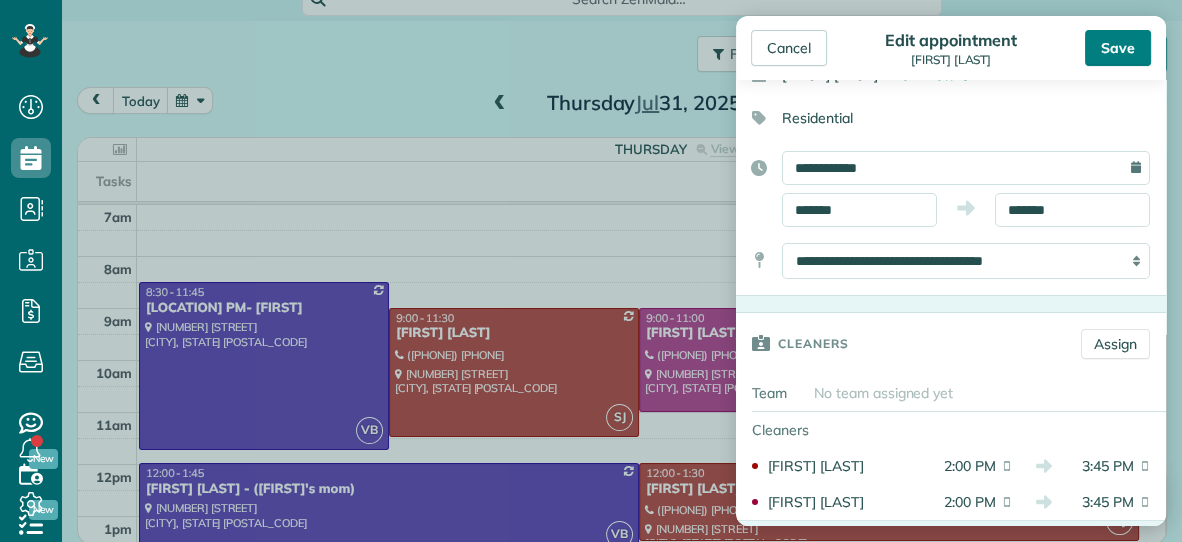 click on "Save" at bounding box center [1118, 48] 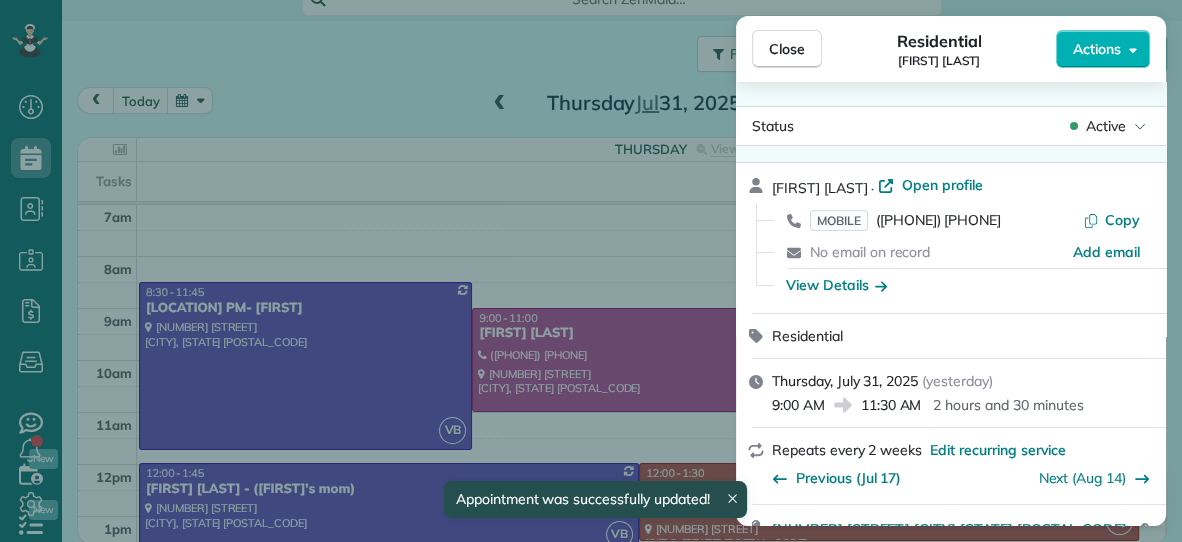click on "Close" at bounding box center [787, 49] 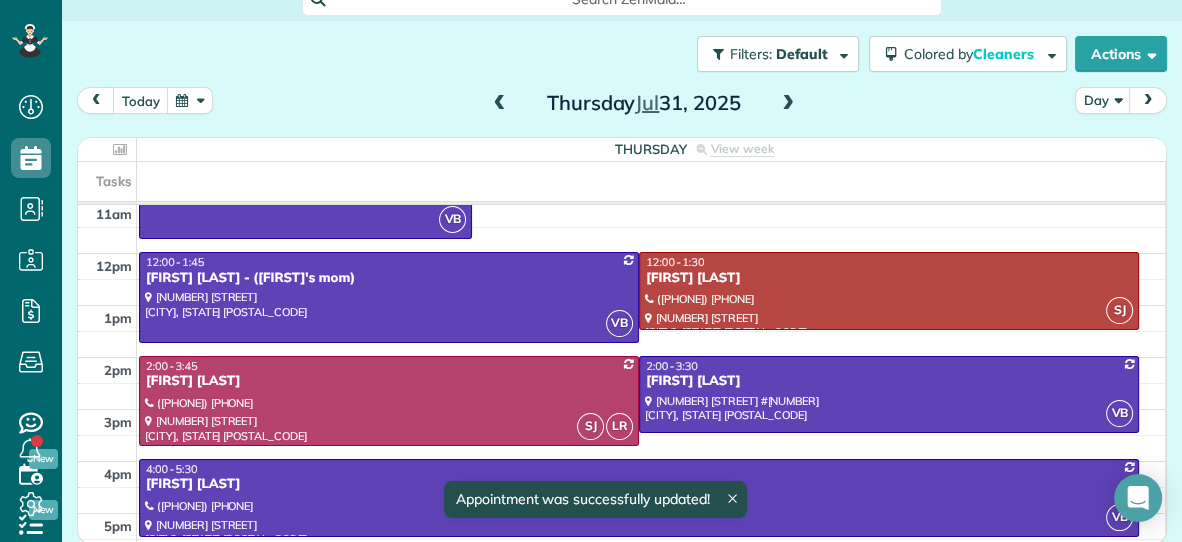 scroll, scrollTop: 218, scrollLeft: 0, axis: vertical 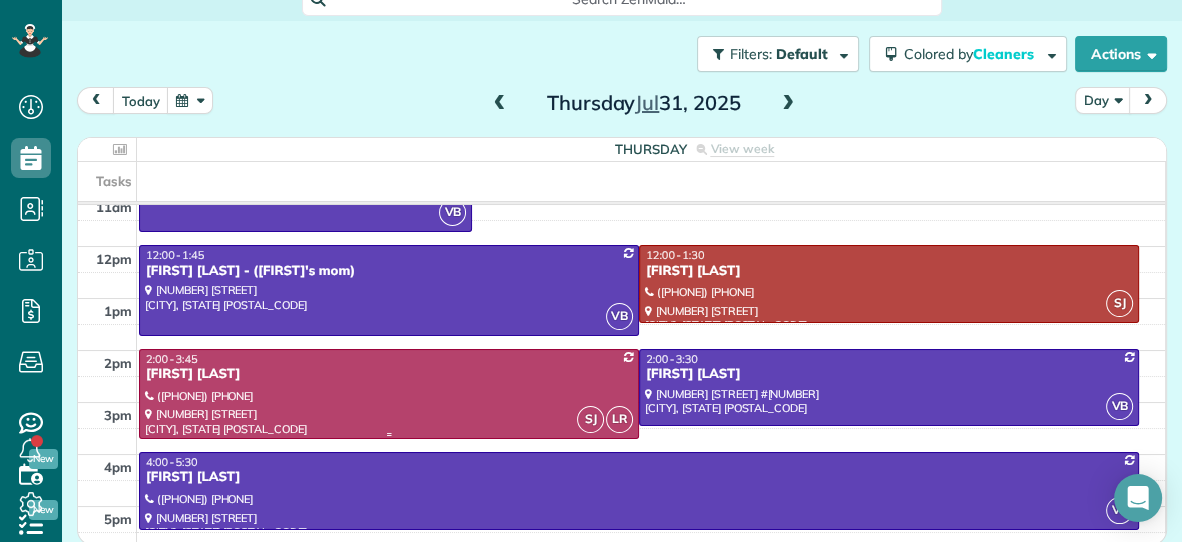 click on "[FIRST] [LAST]" at bounding box center [389, 374] 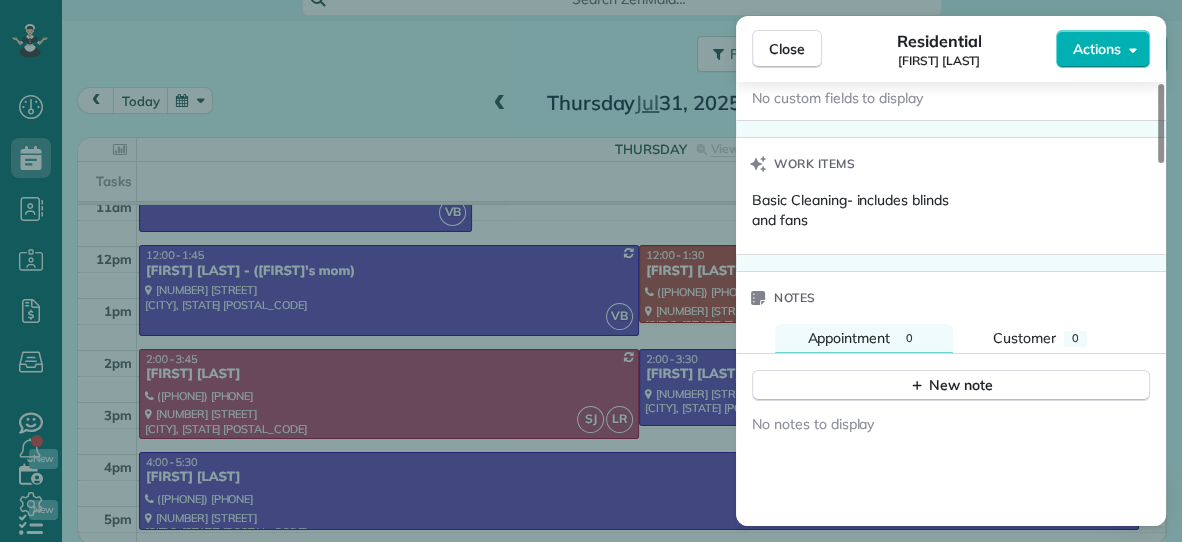 scroll, scrollTop: 1508, scrollLeft: 0, axis: vertical 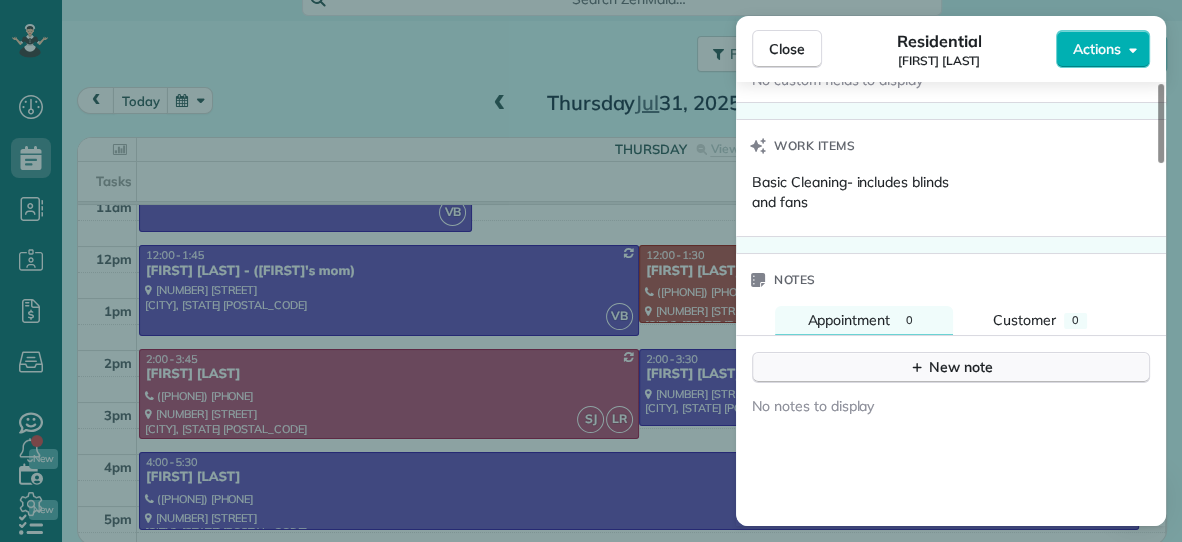 click on "New note" at bounding box center (951, 367) 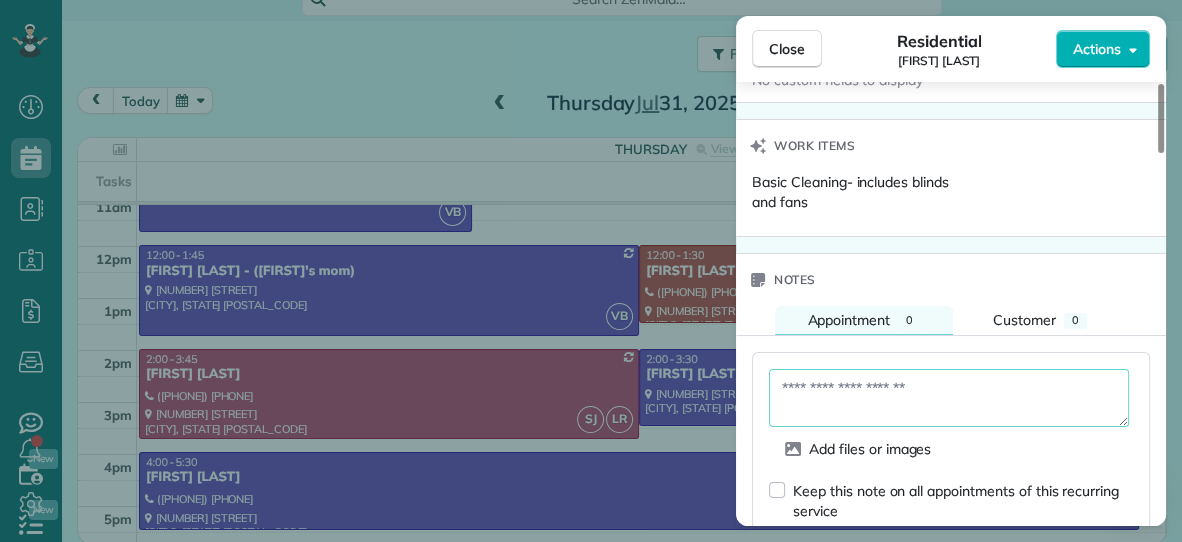 click at bounding box center (949, 398) 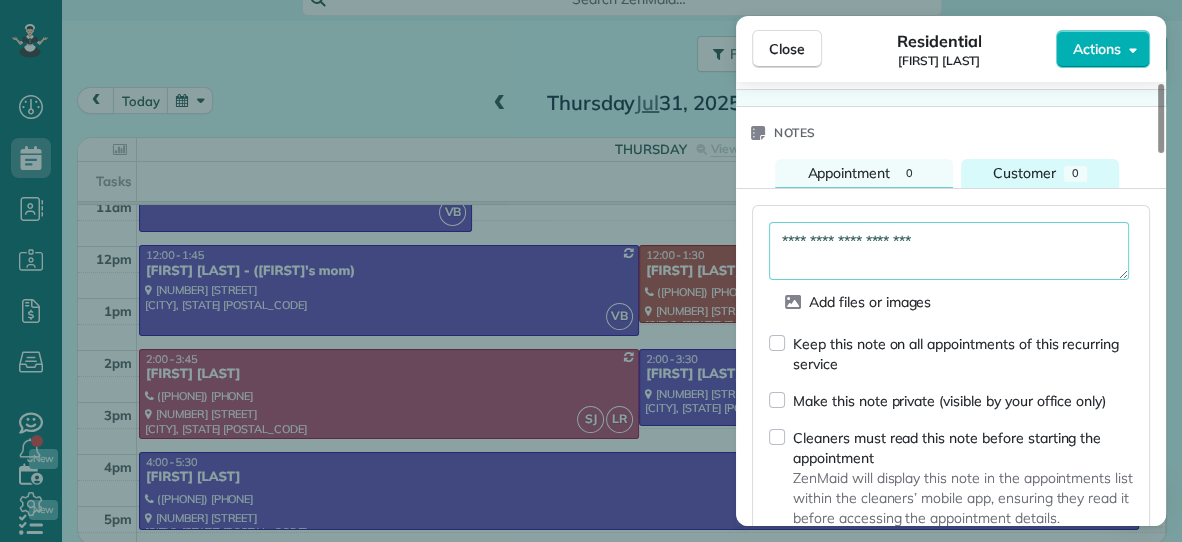 scroll, scrollTop: 1655, scrollLeft: 0, axis: vertical 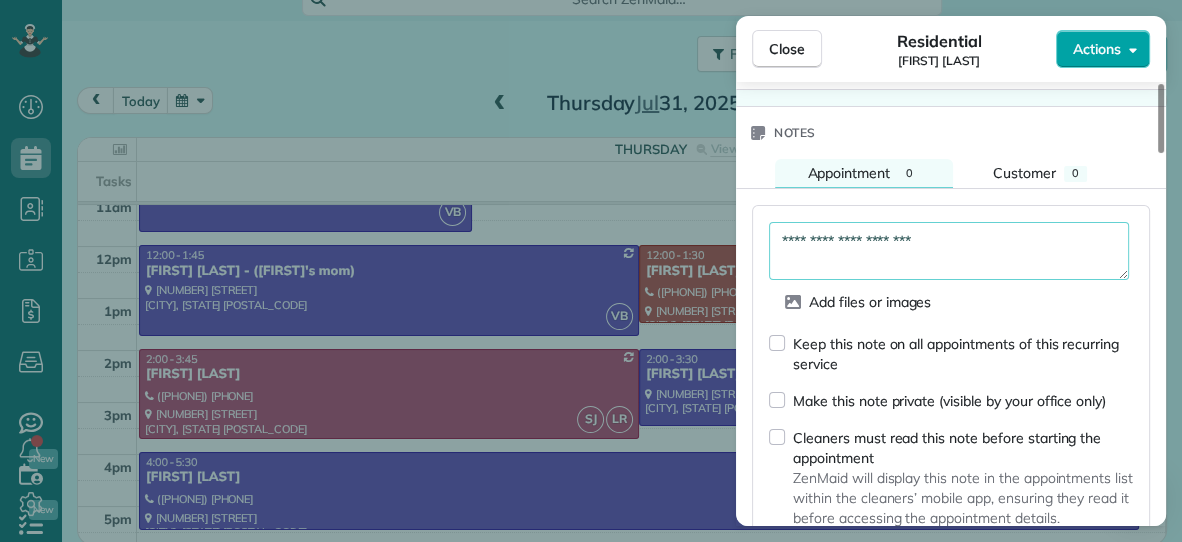 type on "**********" 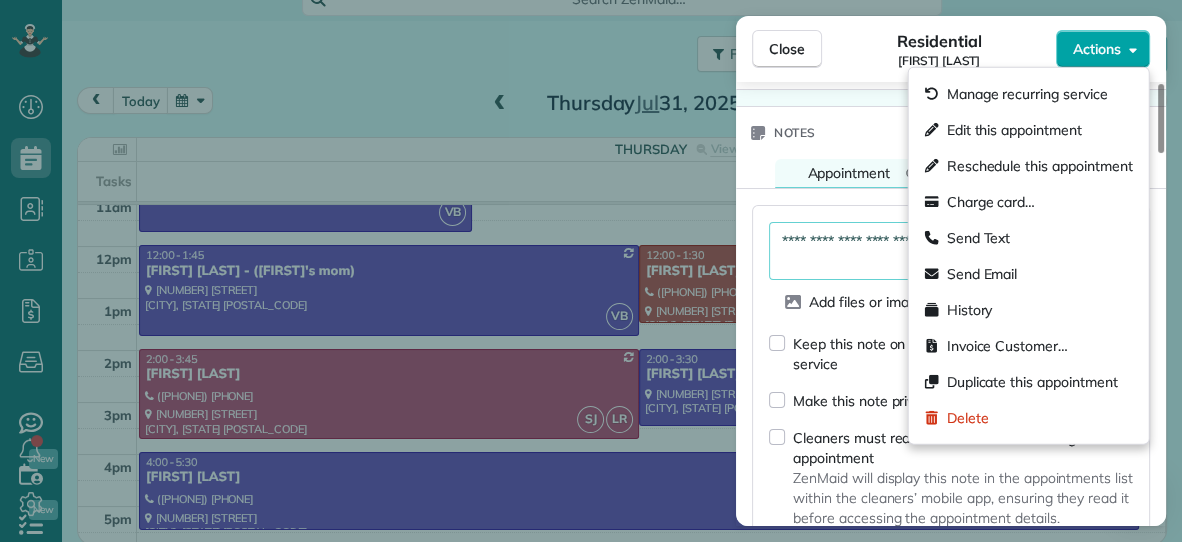 click on "Actions" at bounding box center [1097, 49] 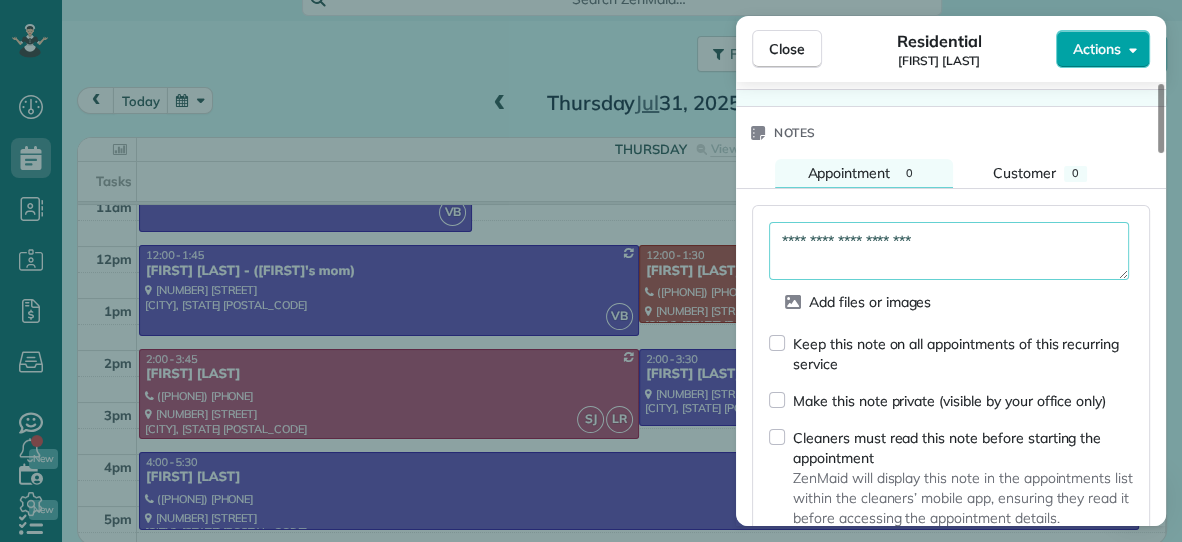 click on "Actions" at bounding box center (1097, 49) 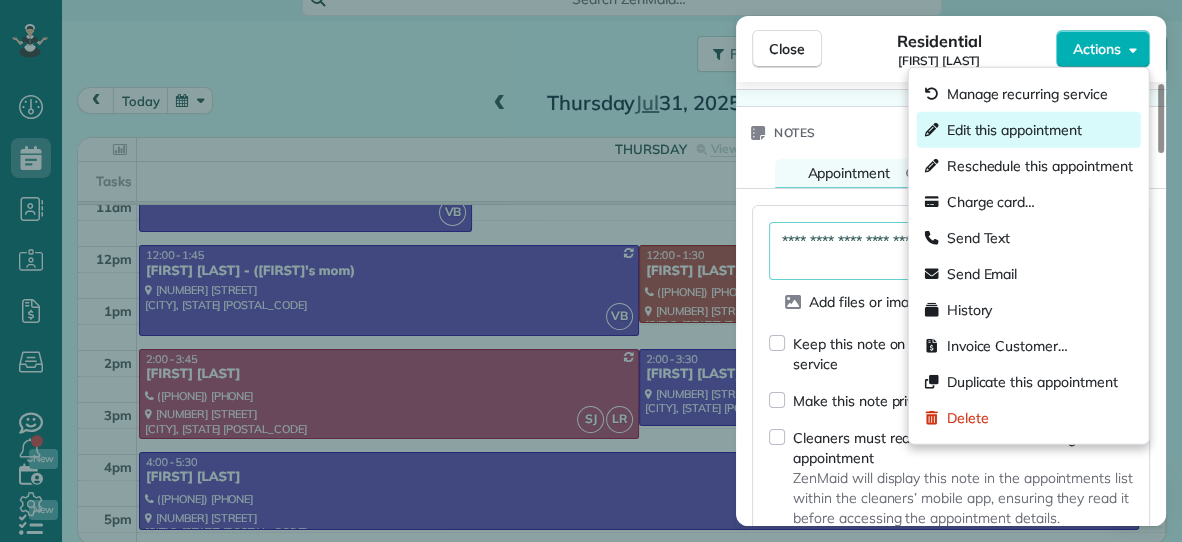 click on "Edit this appointment" at bounding box center (1014, 130) 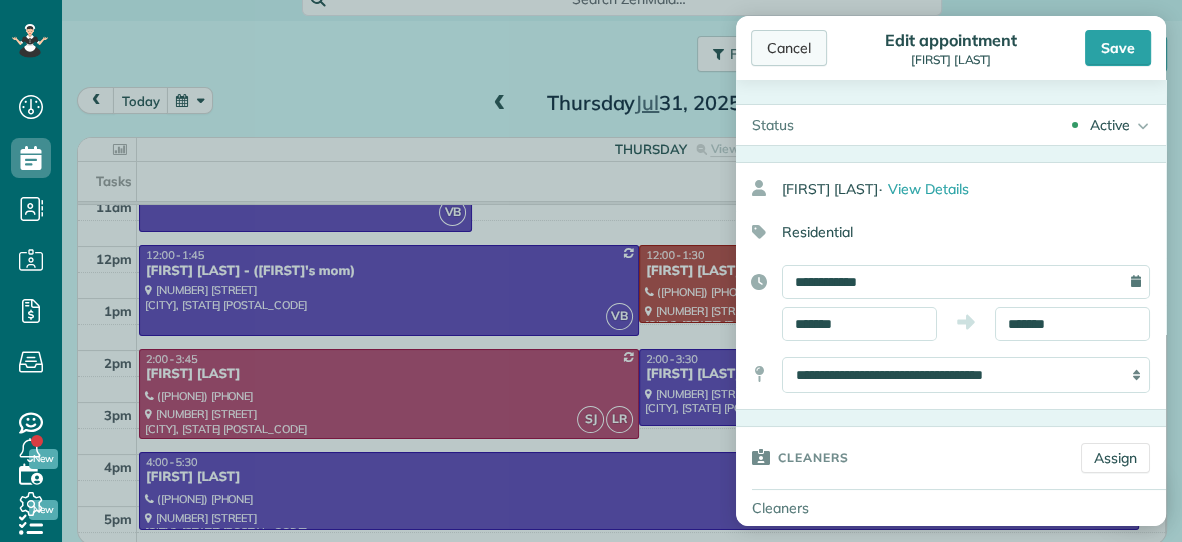 click on "Cancel" at bounding box center (789, 48) 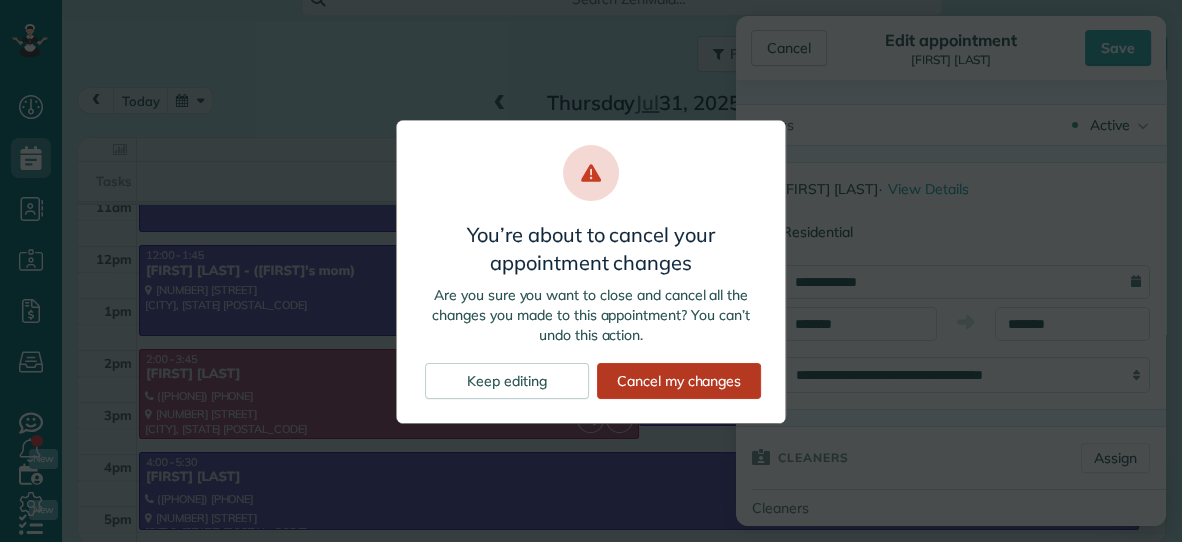 click on "Cancel my changes" at bounding box center (679, 381) 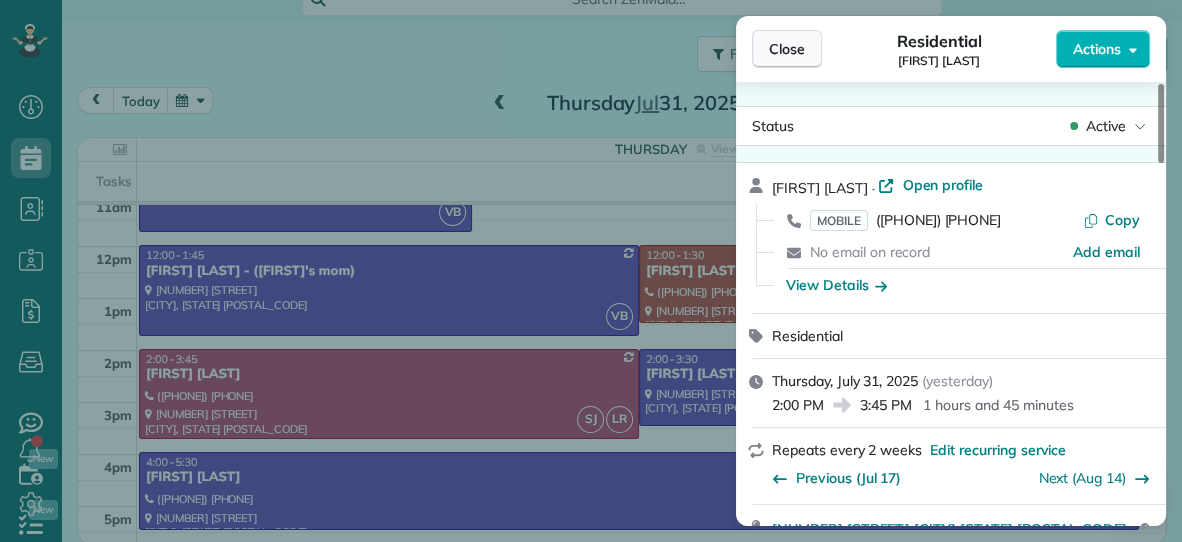 click on "Close" at bounding box center [787, 49] 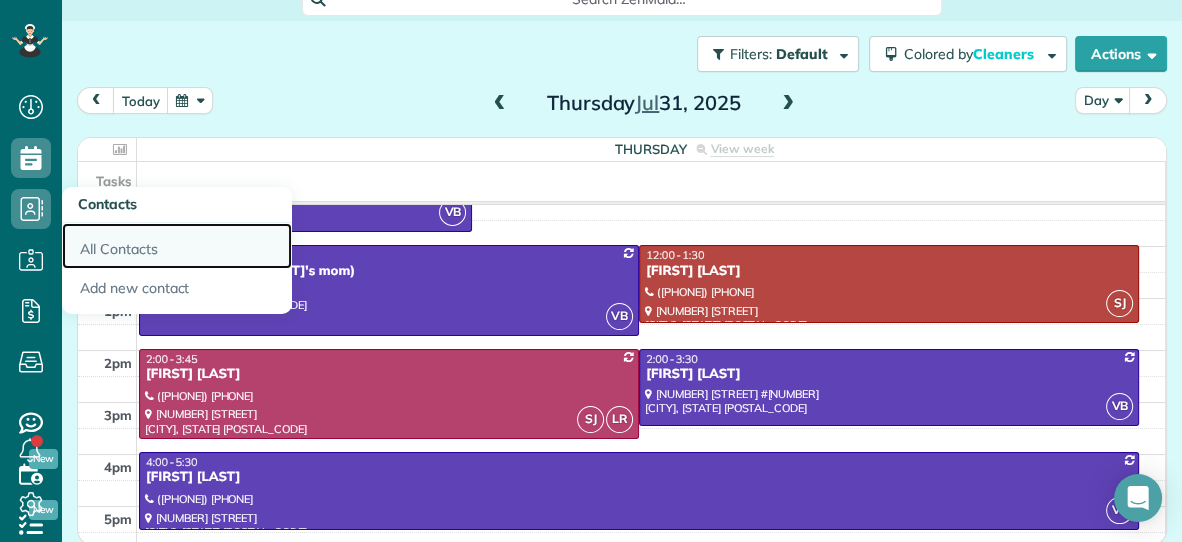 click on "All Contacts" at bounding box center [177, 246] 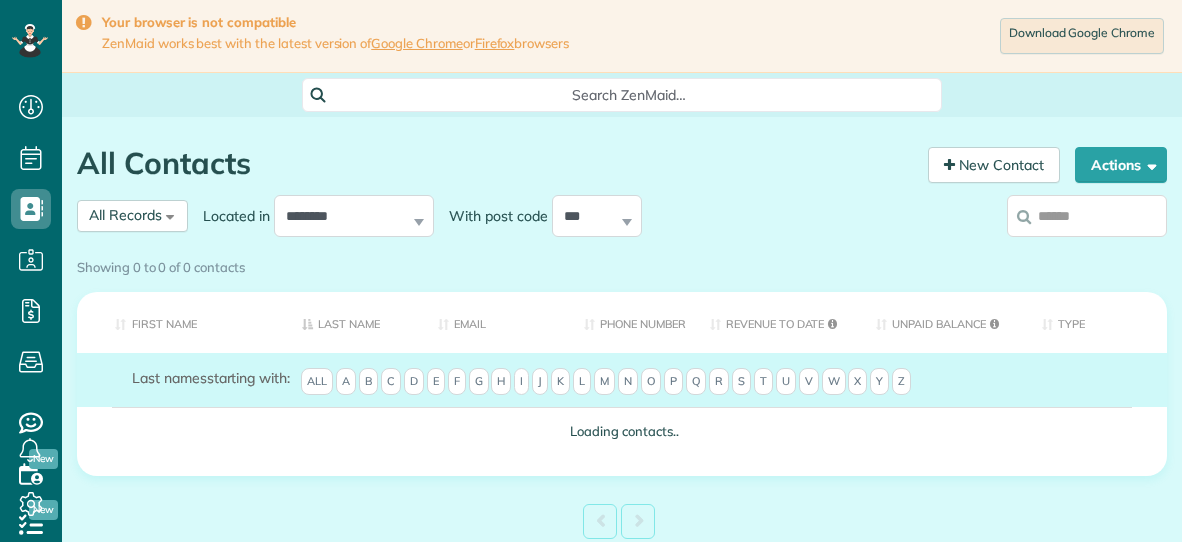 click on "Showing 0 to 0 of 0 contacts" at bounding box center (622, 267) 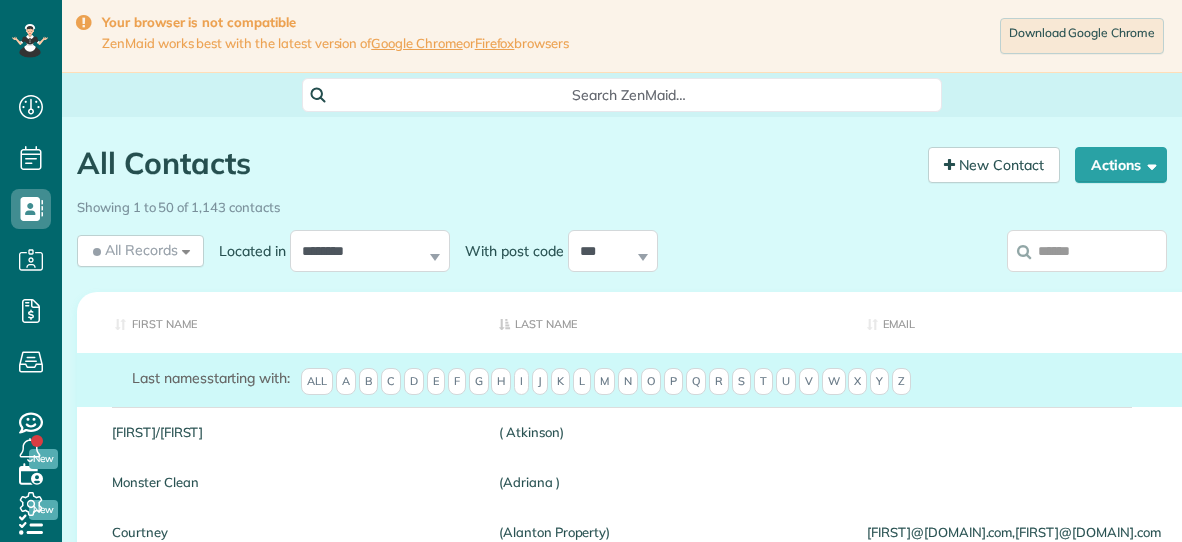 scroll, scrollTop: 0, scrollLeft: 0, axis: both 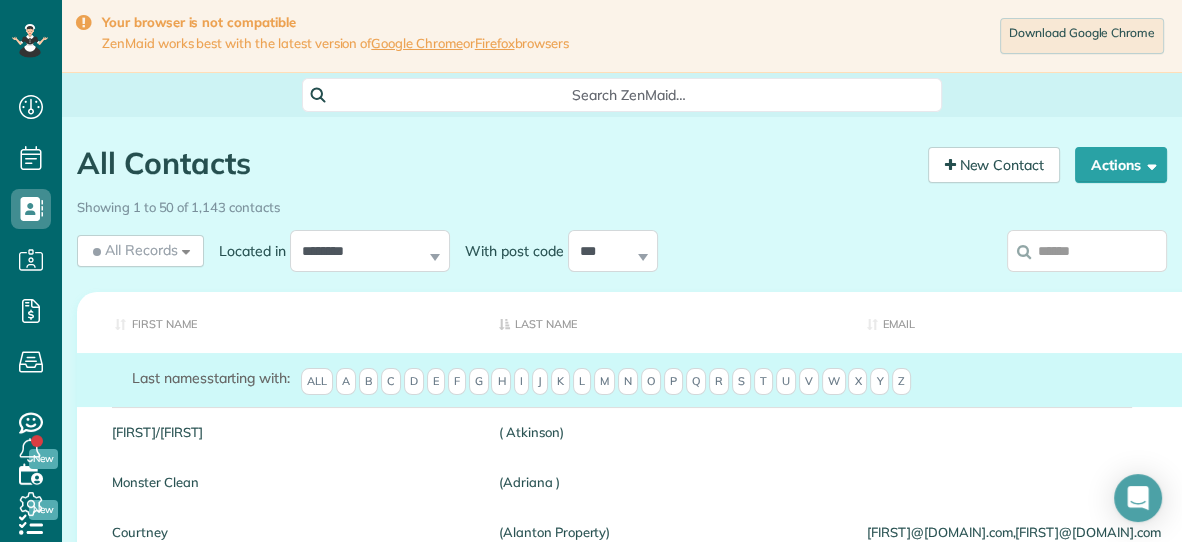 click at bounding box center [1087, 251] 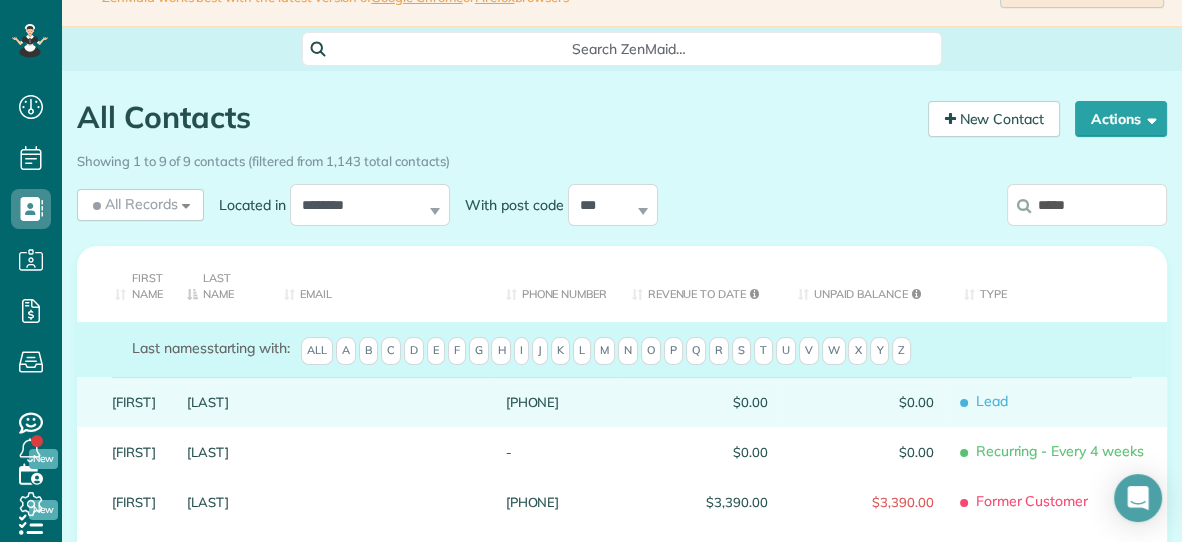 scroll, scrollTop: 0, scrollLeft: 0, axis: both 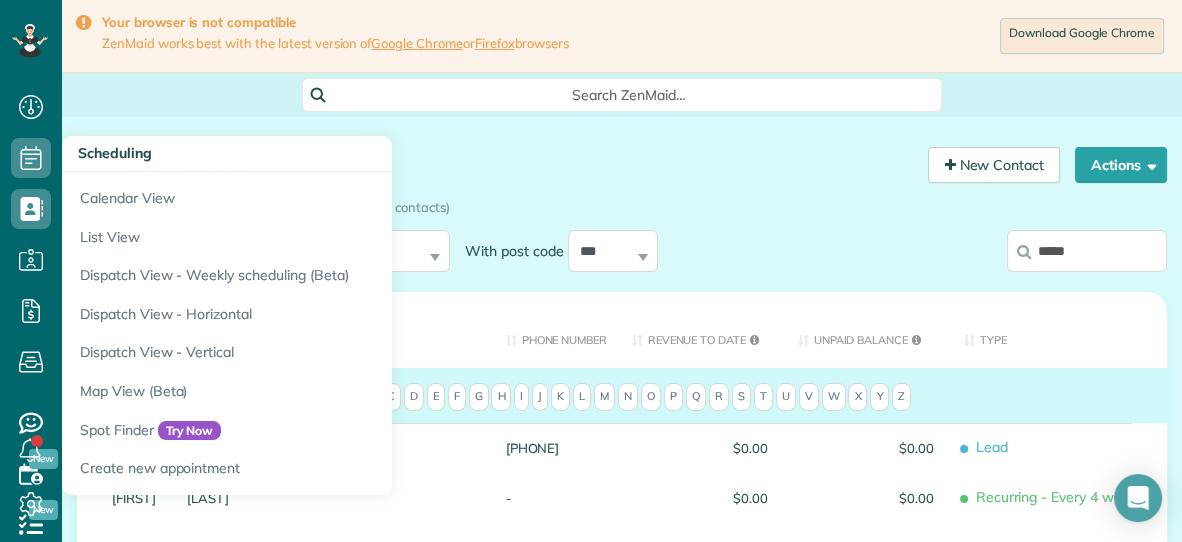 type on "*****" 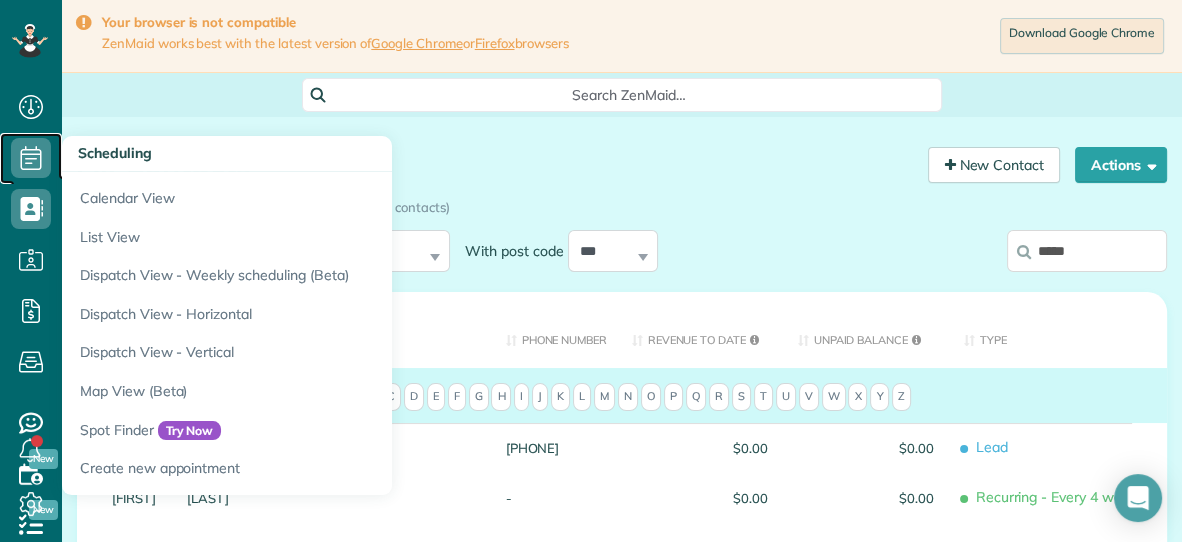 click 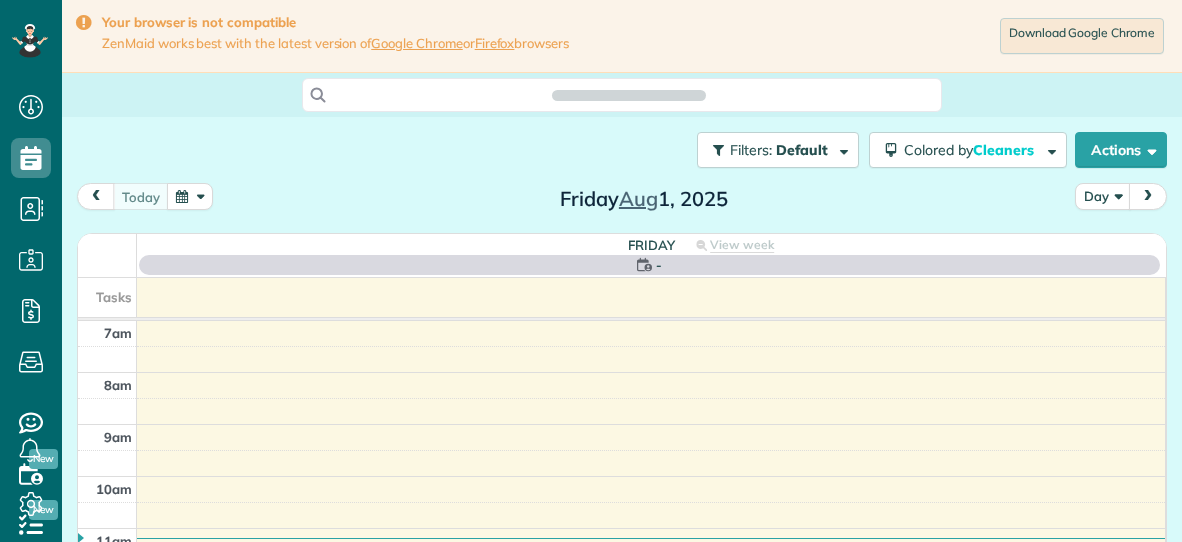 scroll, scrollTop: 0, scrollLeft: 0, axis: both 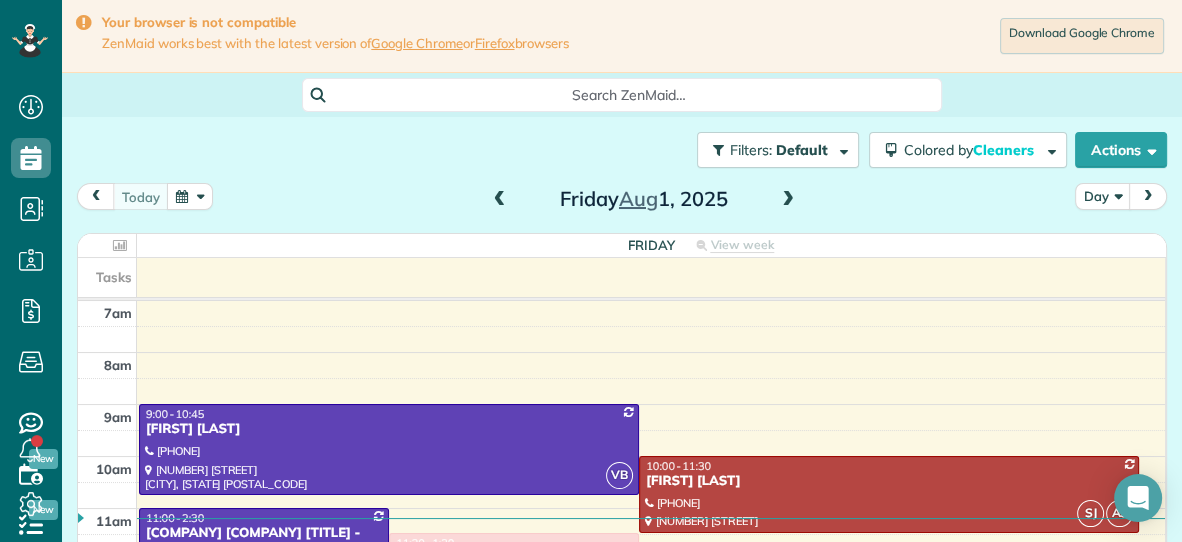 click at bounding box center [500, 200] 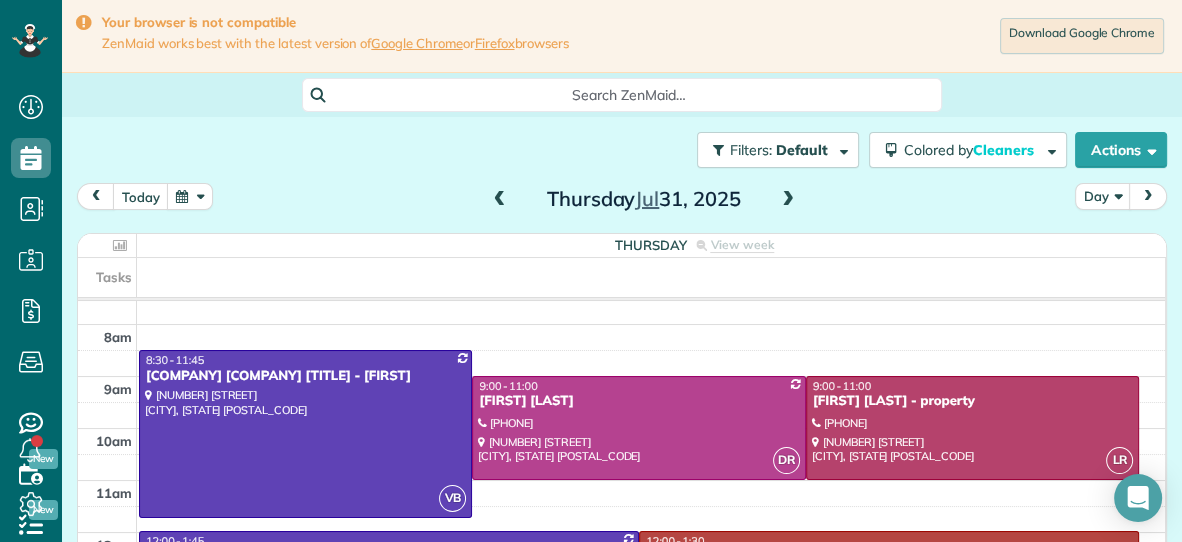scroll, scrollTop: 0, scrollLeft: 0, axis: both 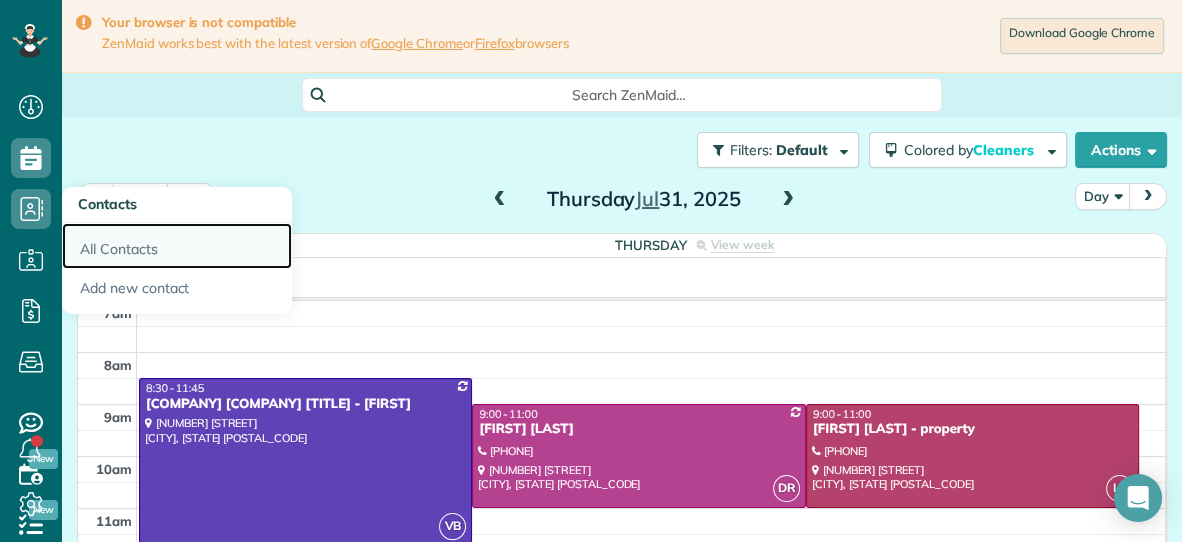 click on "All Contacts" at bounding box center [177, 246] 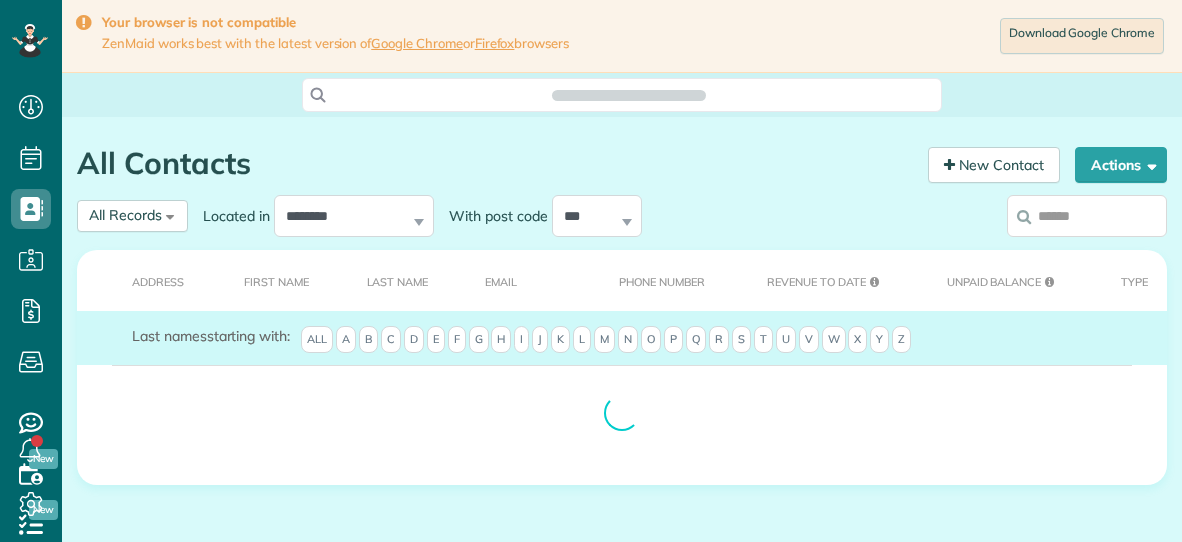 scroll, scrollTop: 0, scrollLeft: 0, axis: both 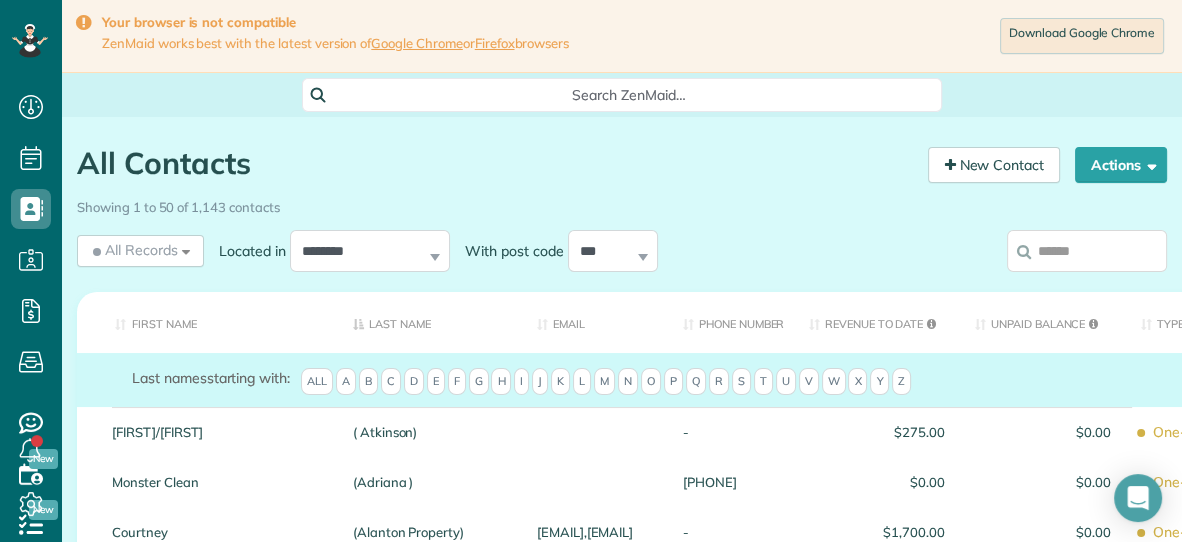 click at bounding box center (1087, 251) 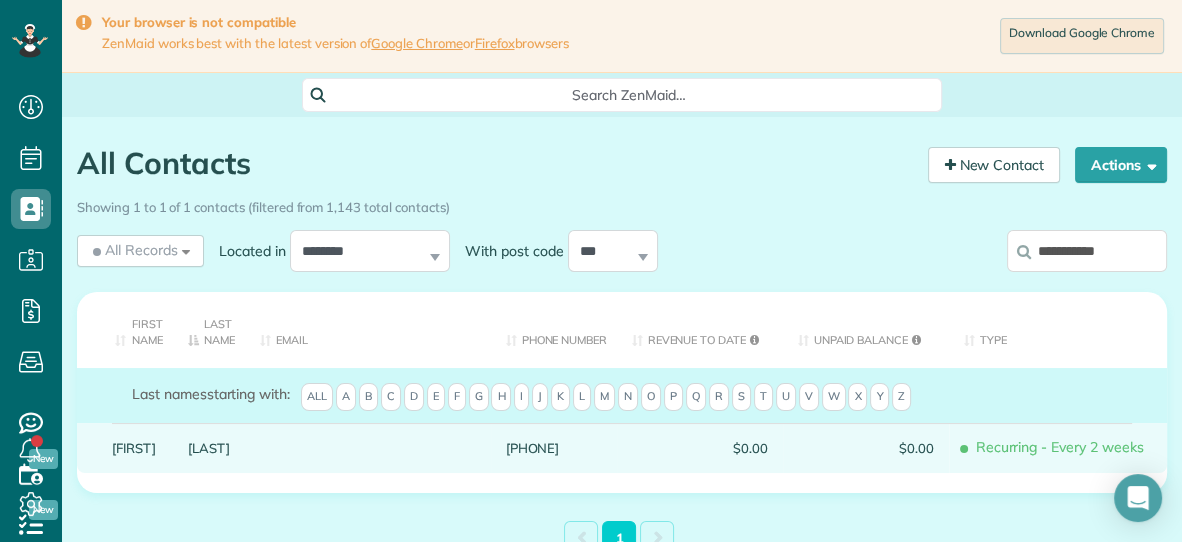 type on "**********" 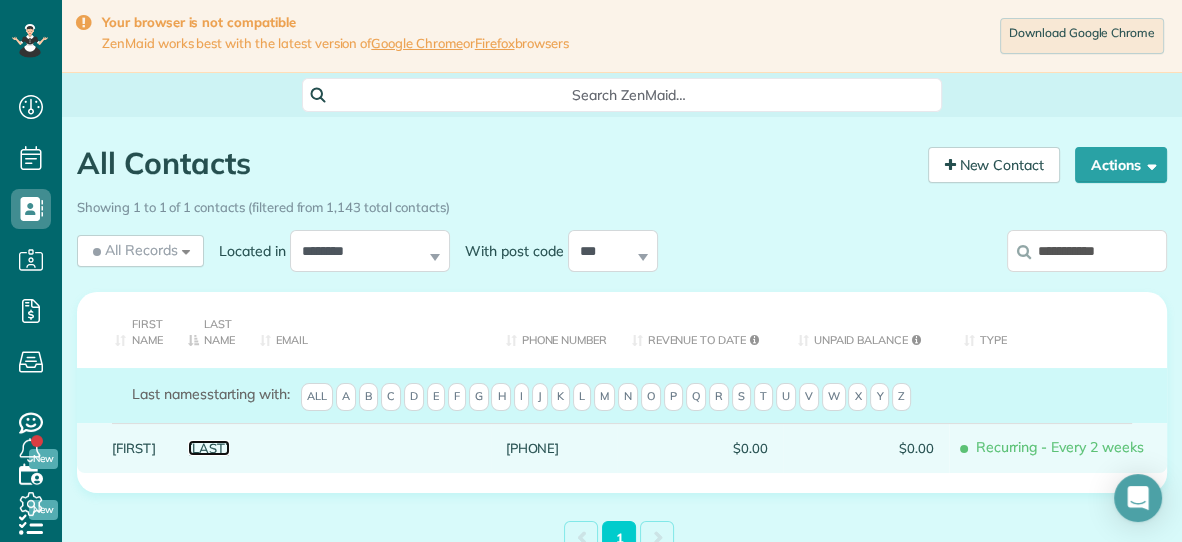 click on "[LAST]" at bounding box center [209, 448] 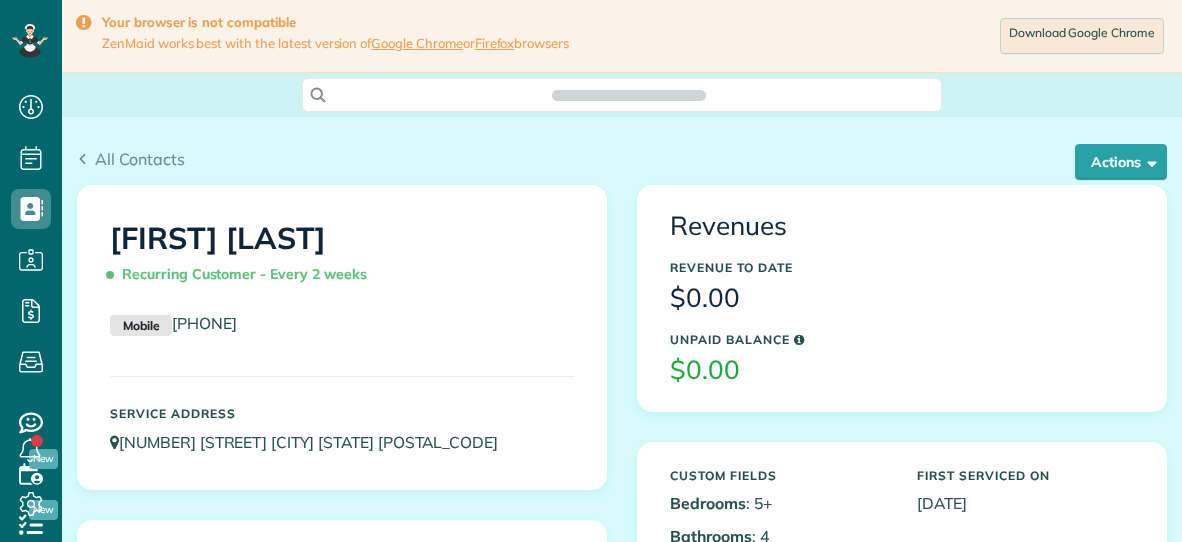 scroll, scrollTop: 0, scrollLeft: 0, axis: both 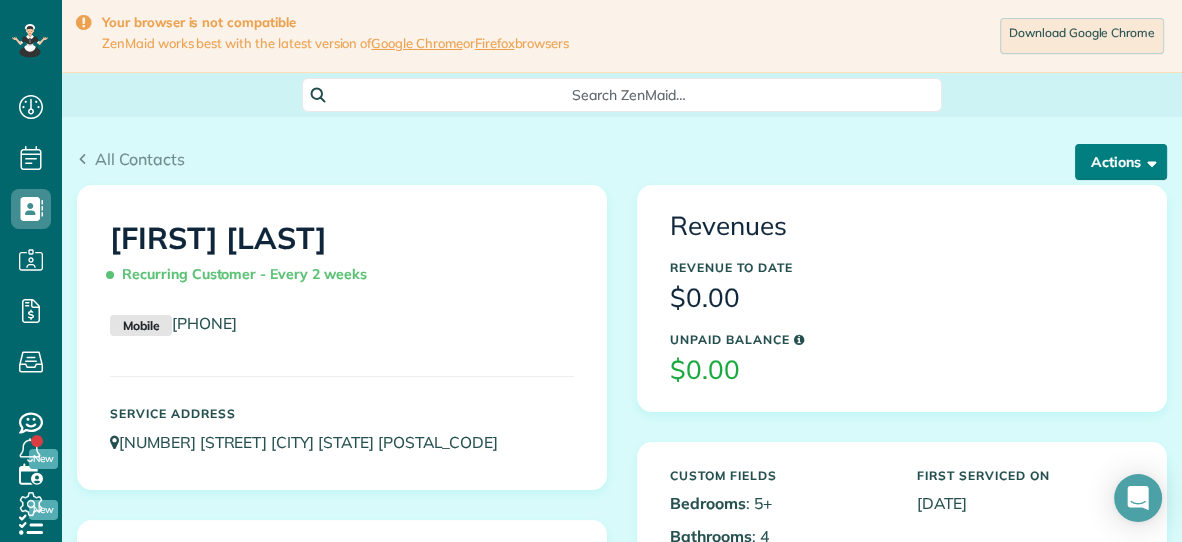 click on "Actions" at bounding box center (1121, 162) 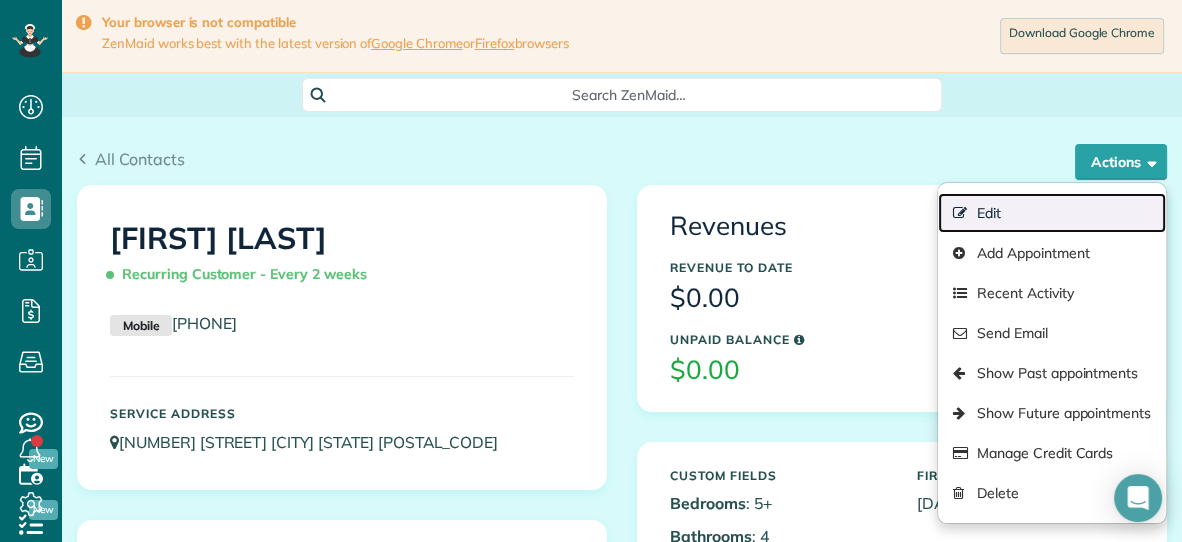 click on "Edit" at bounding box center (1052, 213) 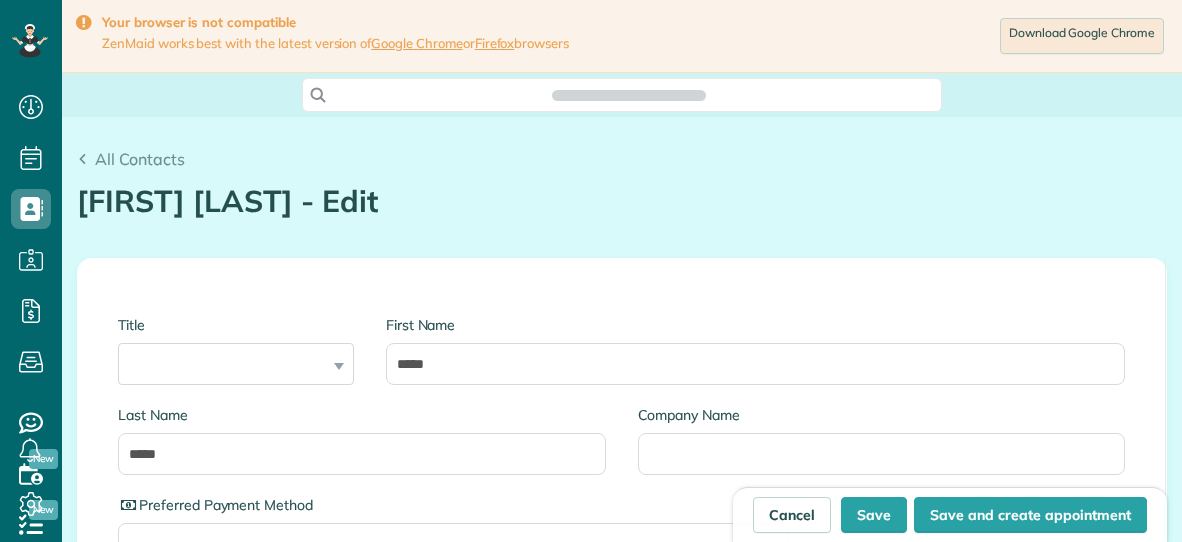 scroll, scrollTop: 0, scrollLeft: 0, axis: both 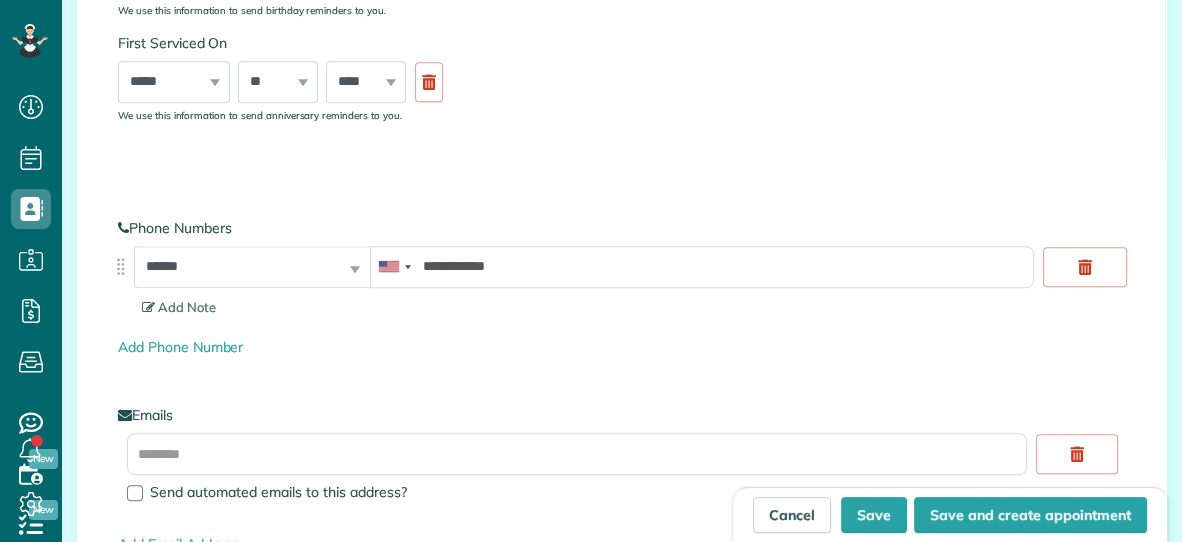 type on "**********" 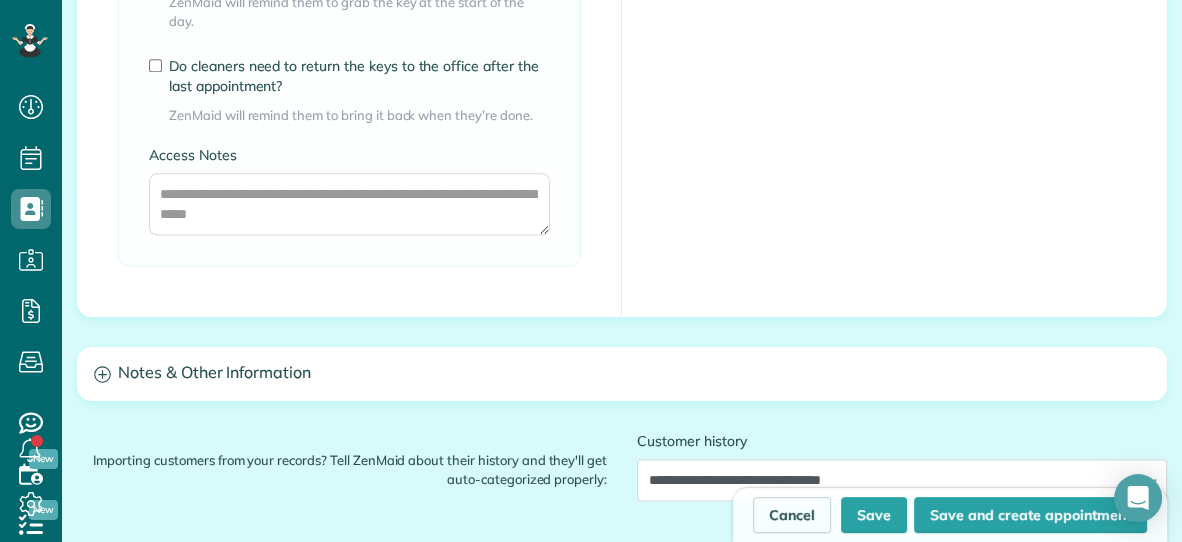scroll, scrollTop: 2235, scrollLeft: 0, axis: vertical 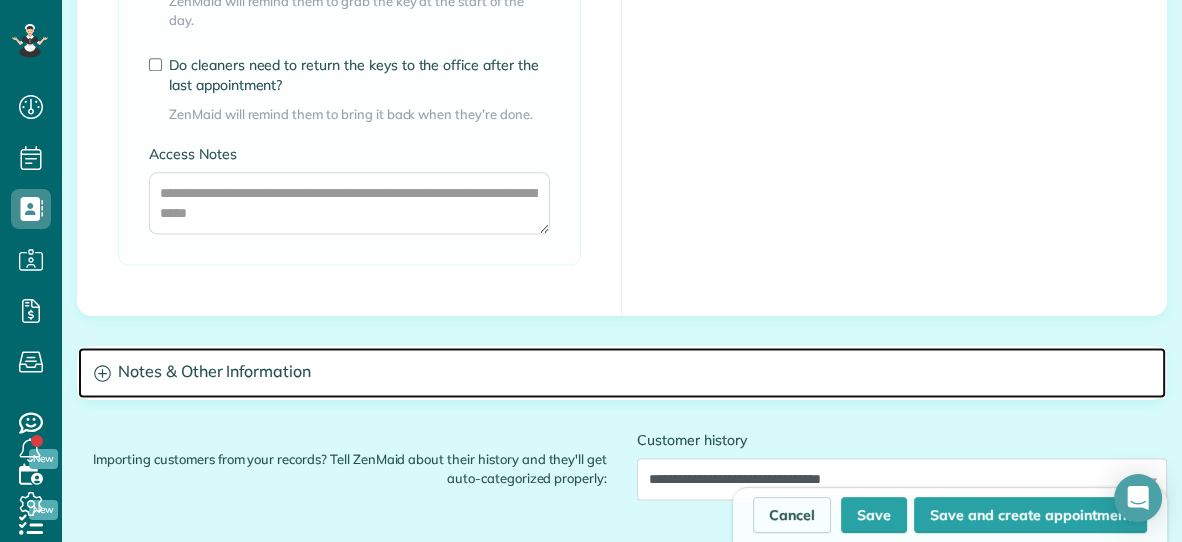 click on "Notes & Other Information" at bounding box center [622, 372] 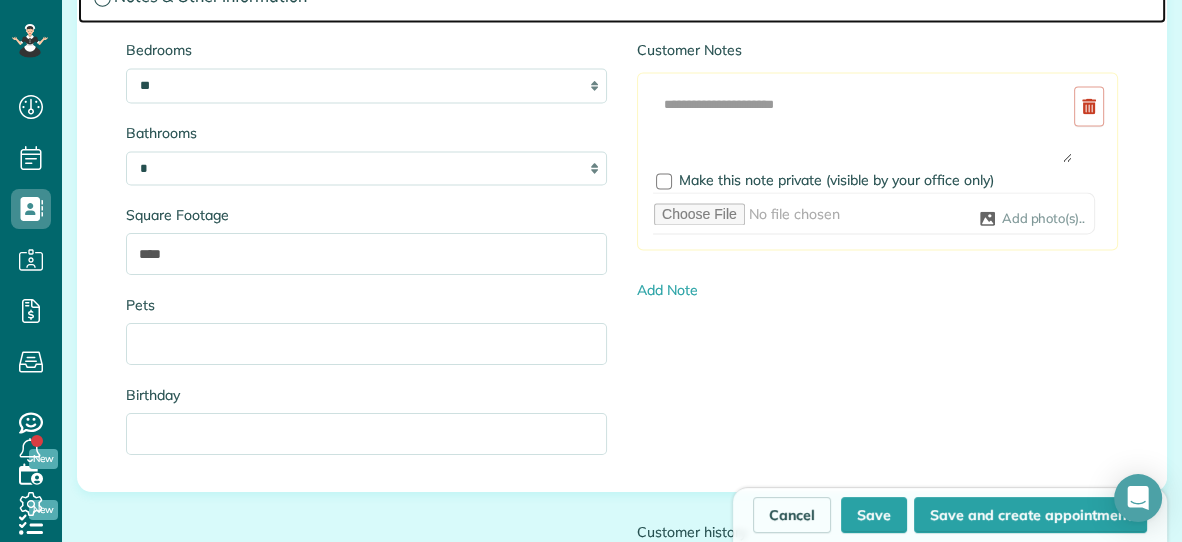 scroll, scrollTop: 2585, scrollLeft: 0, axis: vertical 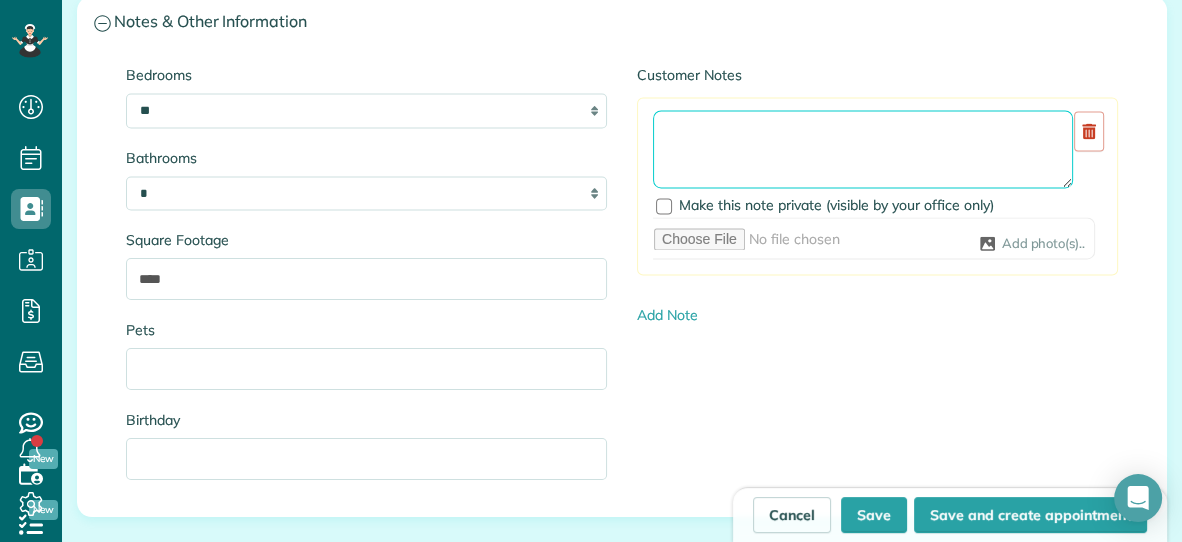 click at bounding box center [863, 149] 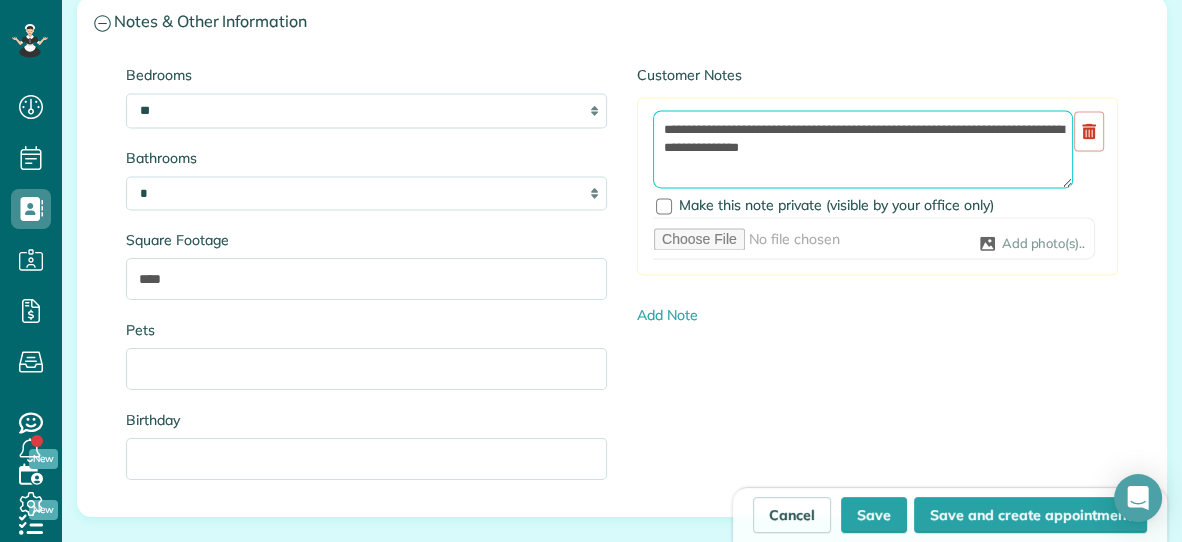 click on "**********" at bounding box center [863, 149] 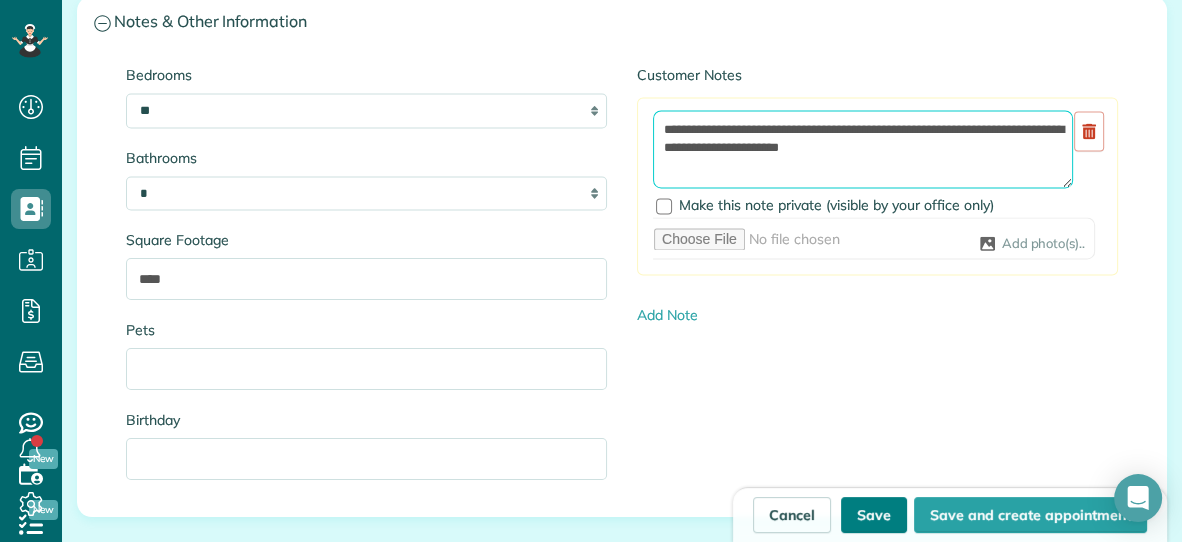 type on "**********" 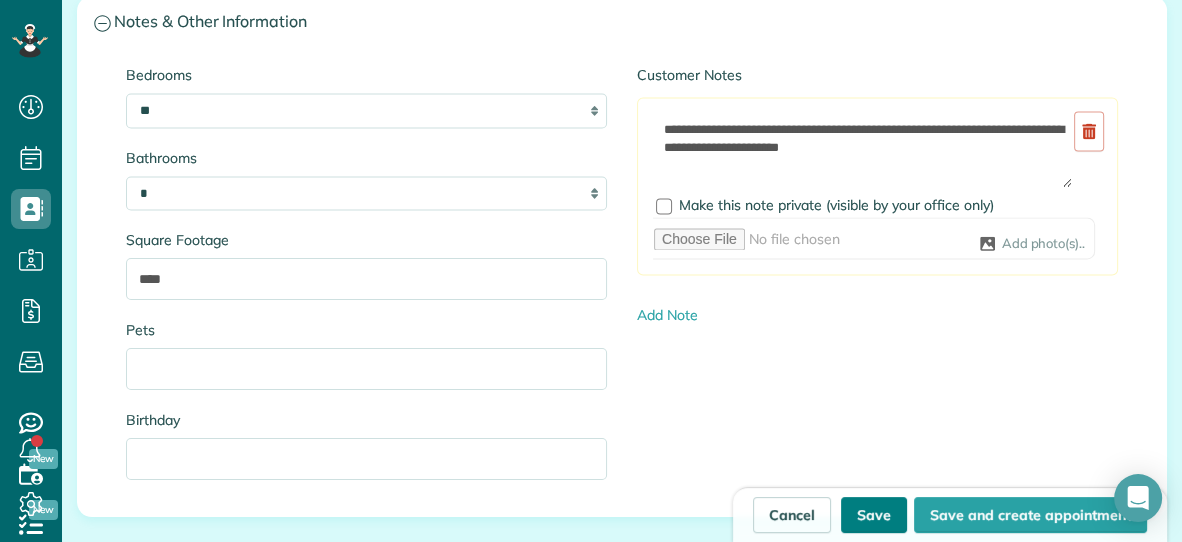 click on "Save" at bounding box center [874, 515] 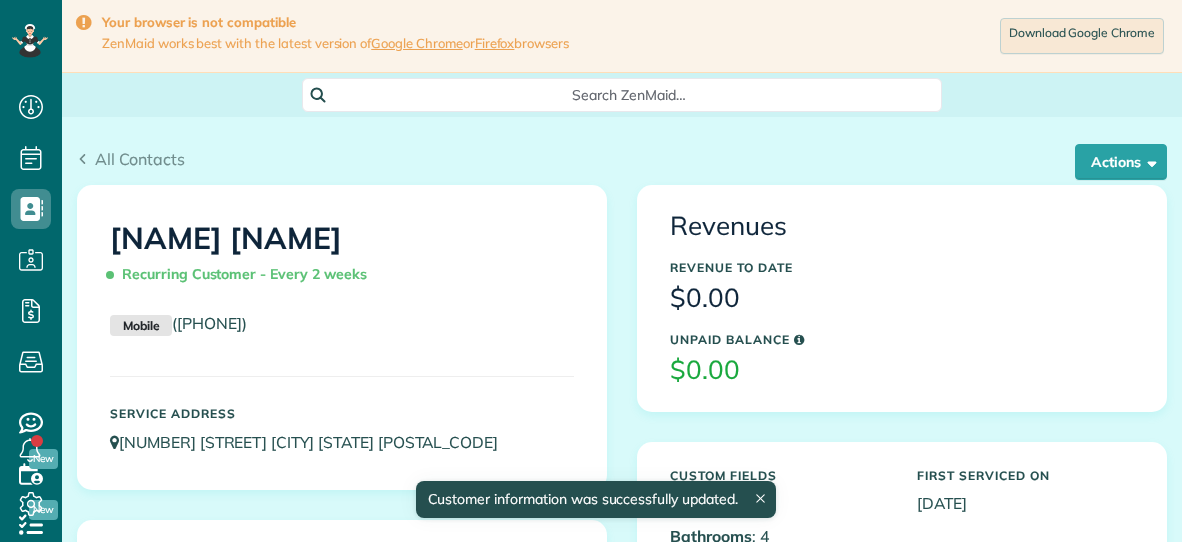 scroll, scrollTop: 0, scrollLeft: 0, axis: both 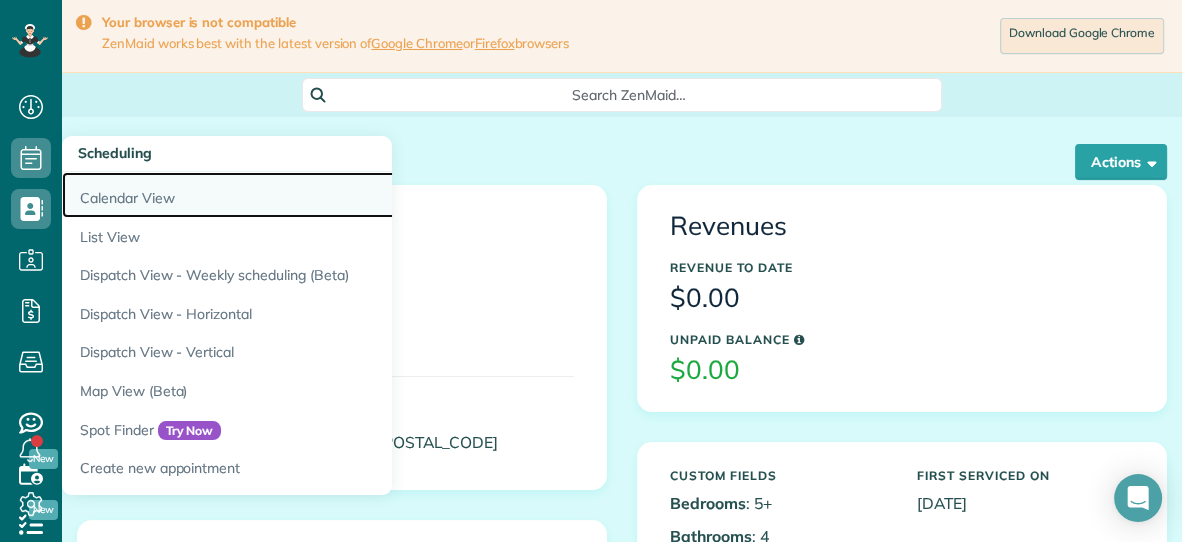 click on "Calendar View" at bounding box center (312, 195) 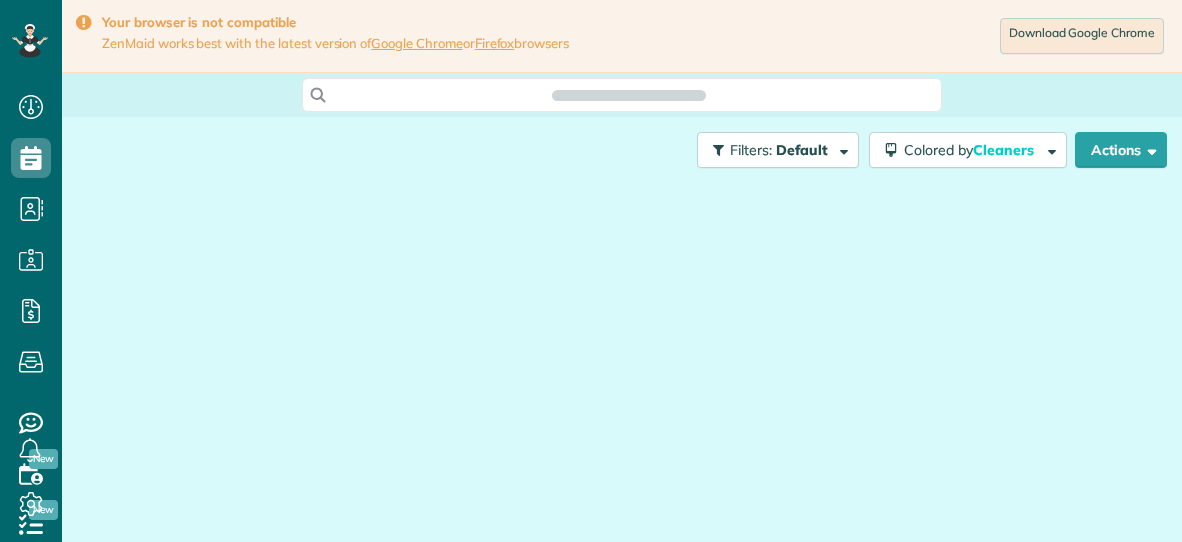 scroll, scrollTop: 0, scrollLeft: 0, axis: both 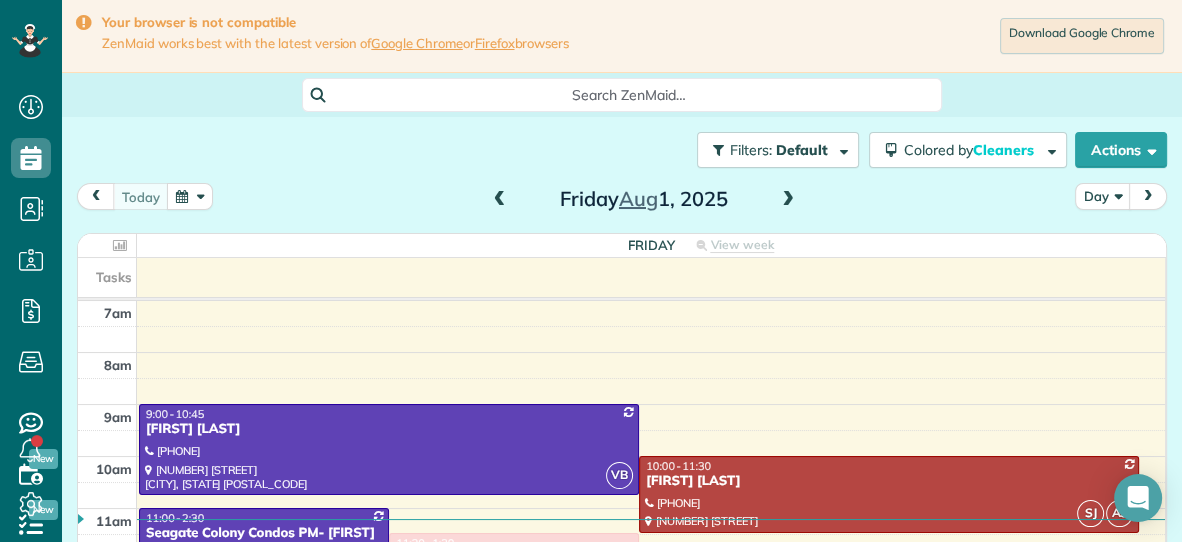 click at bounding box center (500, 200) 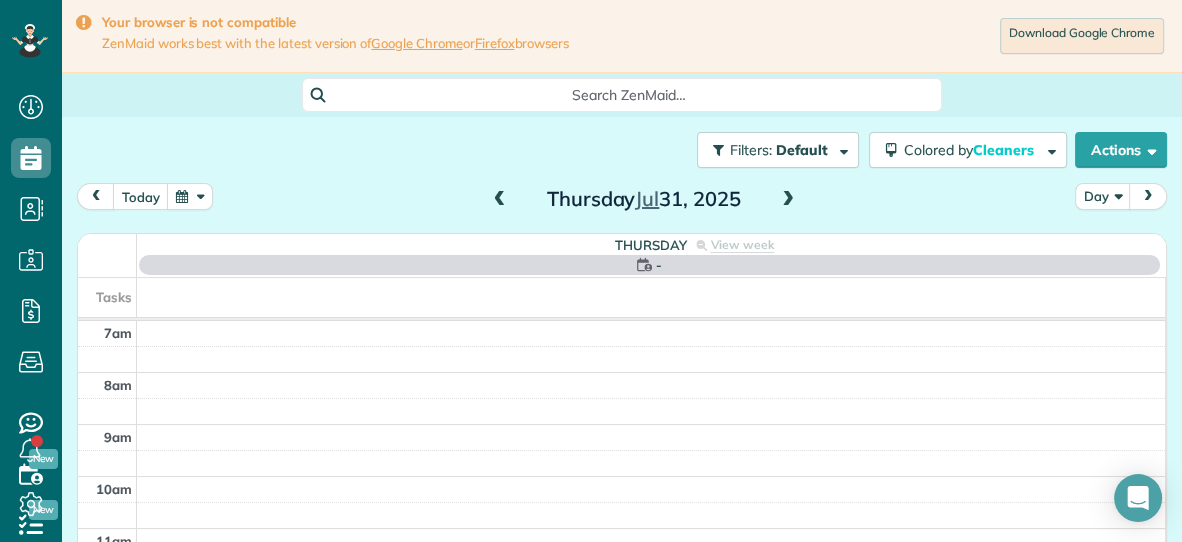 click at bounding box center [500, 200] 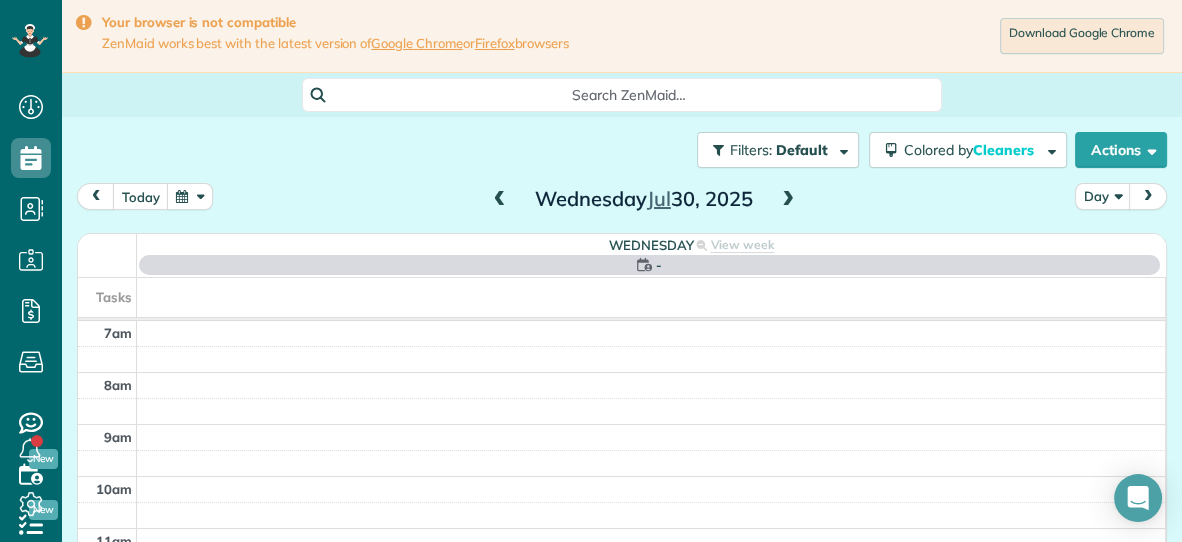 click at bounding box center (500, 200) 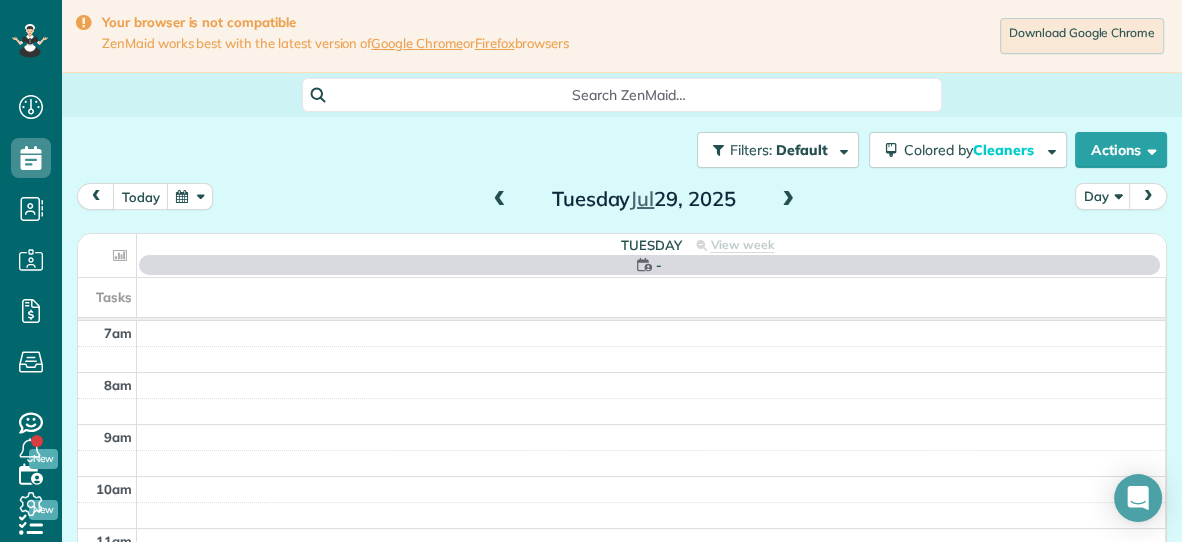 click at bounding box center [500, 200] 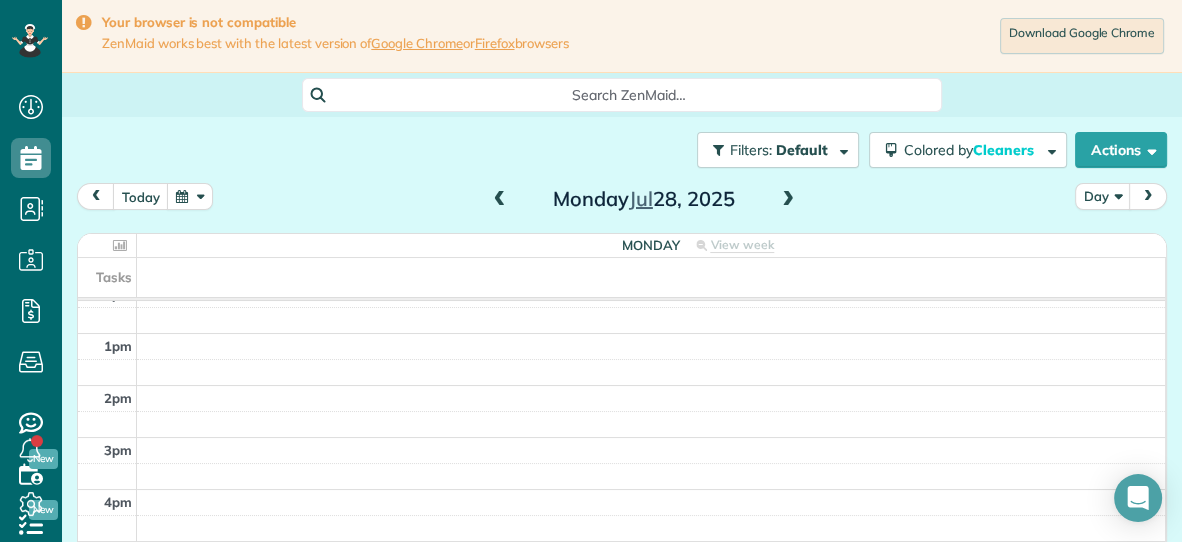 scroll, scrollTop: 0, scrollLeft: 0, axis: both 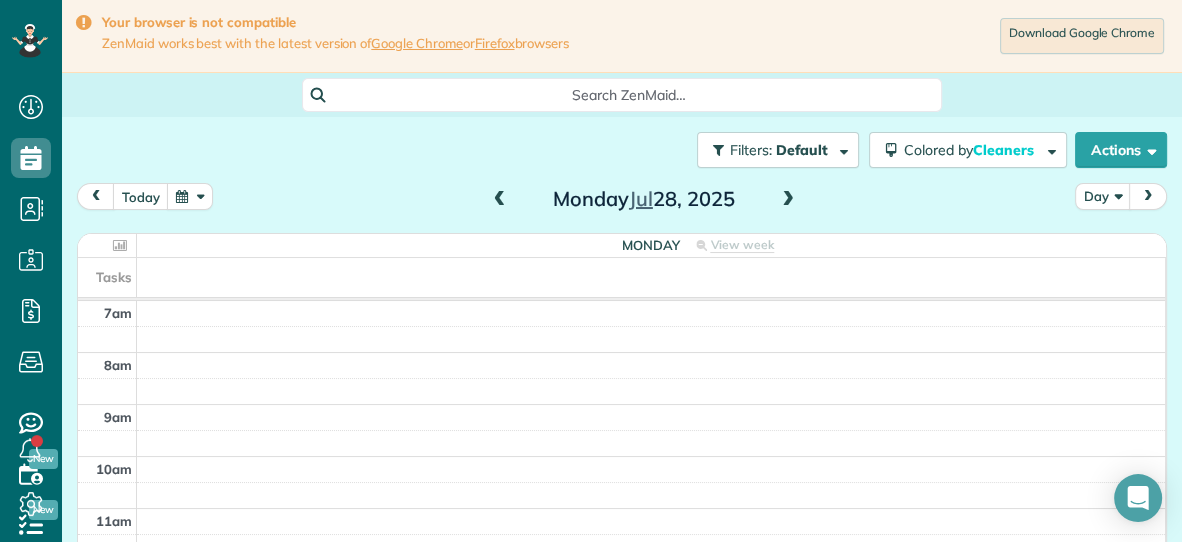 click at bounding box center (500, 200) 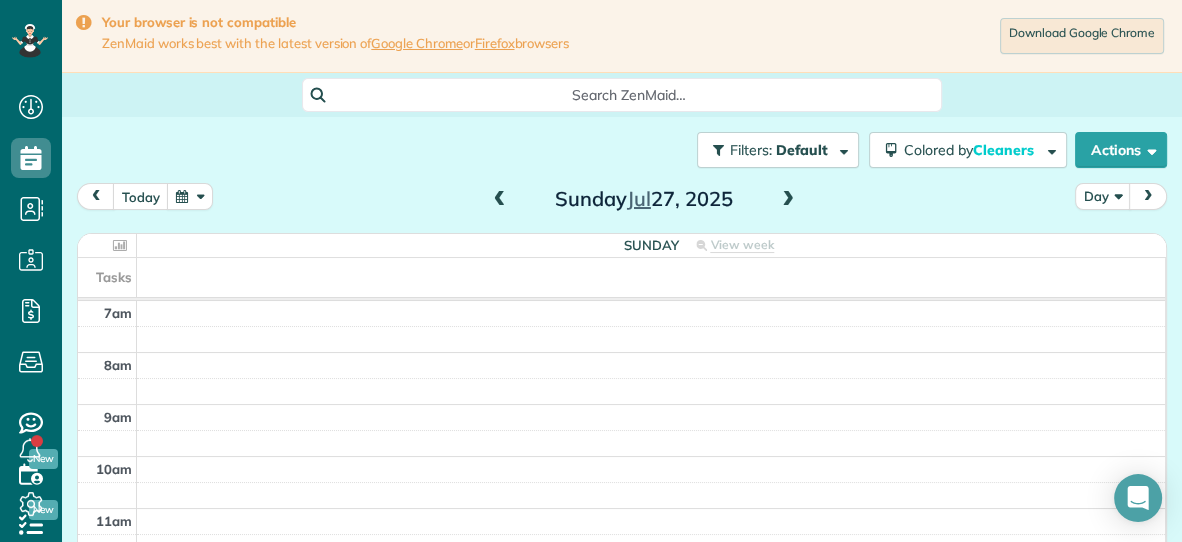 click at bounding box center [788, 200] 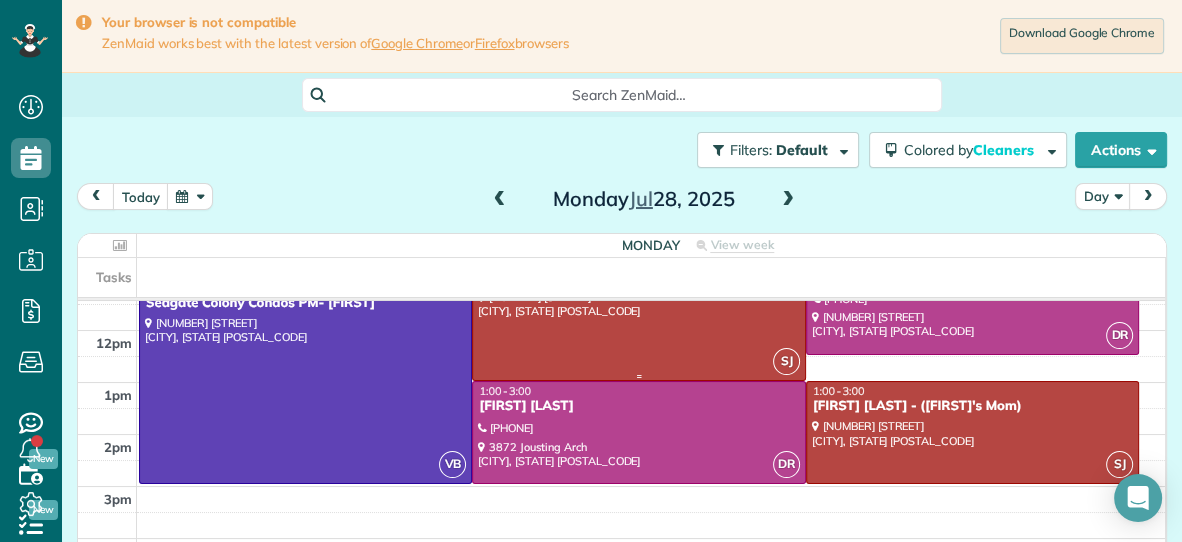 scroll, scrollTop: 237, scrollLeft: 0, axis: vertical 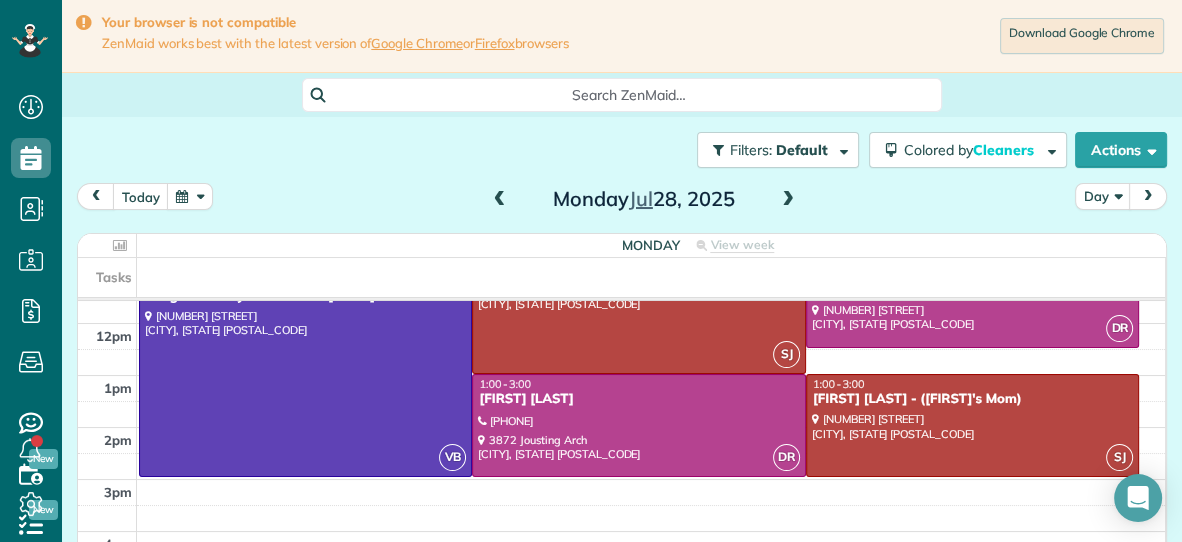 click at bounding box center (788, 200) 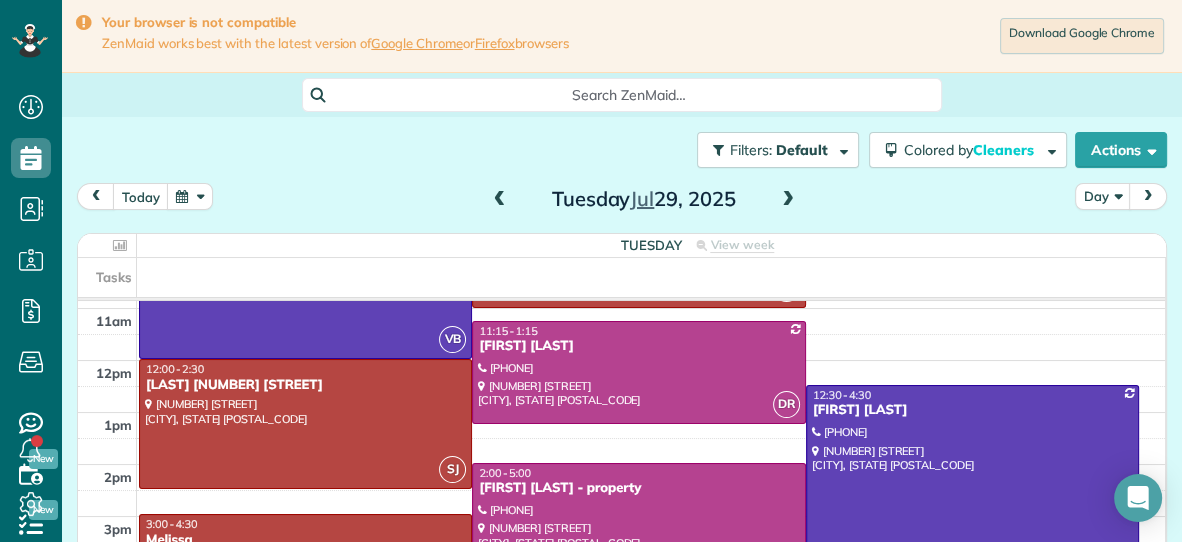 scroll, scrollTop: 198, scrollLeft: 0, axis: vertical 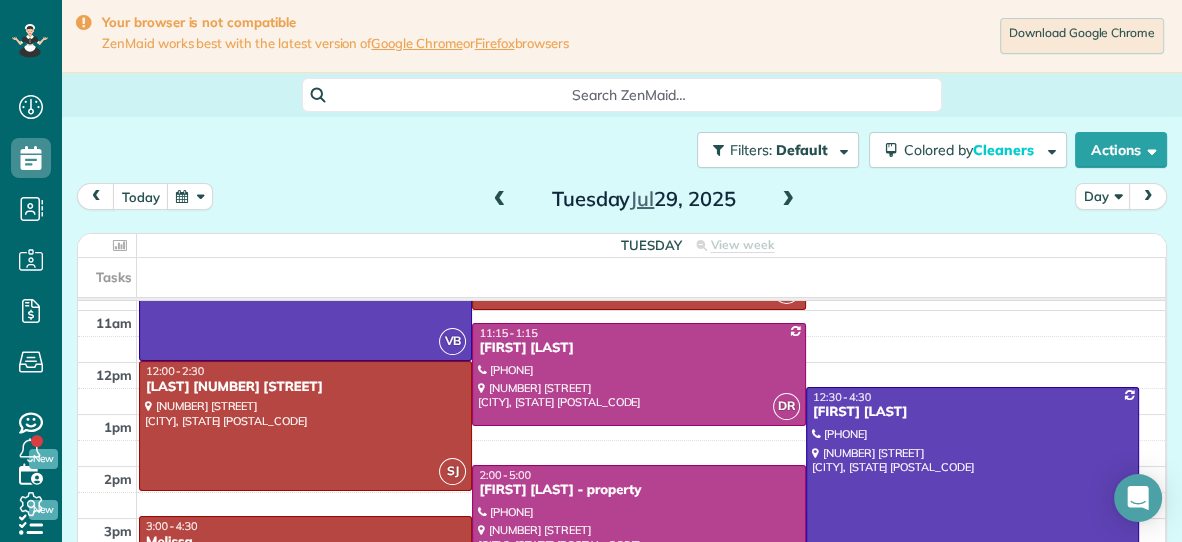 click at bounding box center (788, 200) 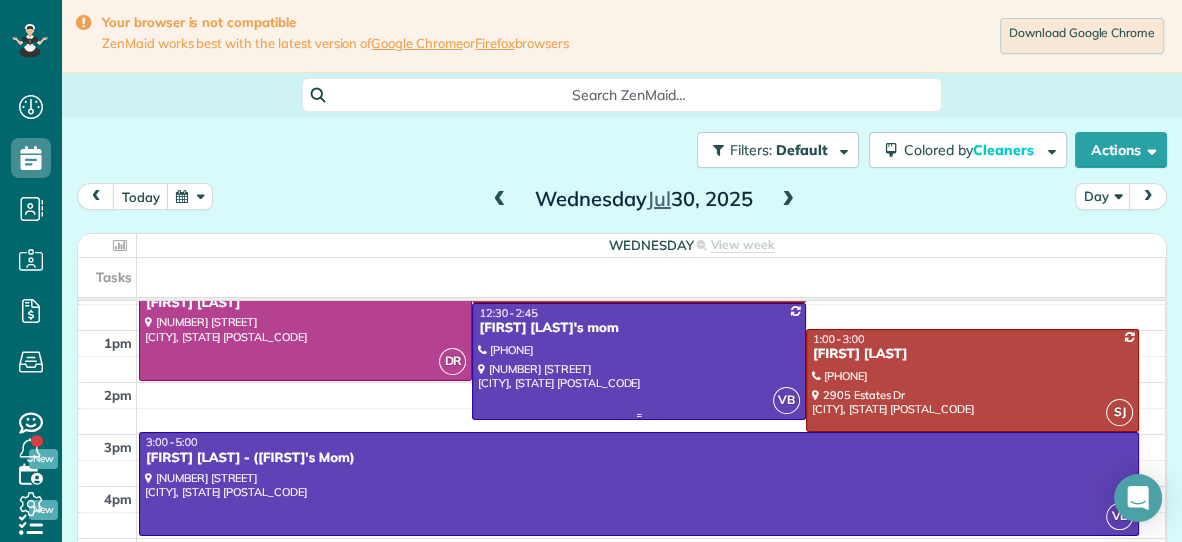 scroll, scrollTop: 299, scrollLeft: 0, axis: vertical 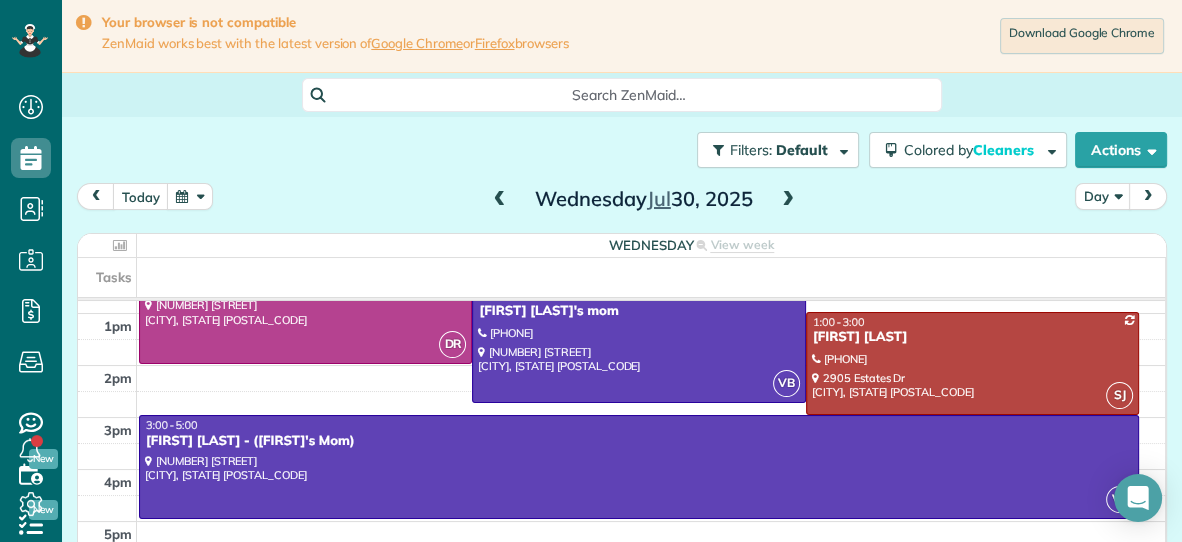 click at bounding box center (788, 200) 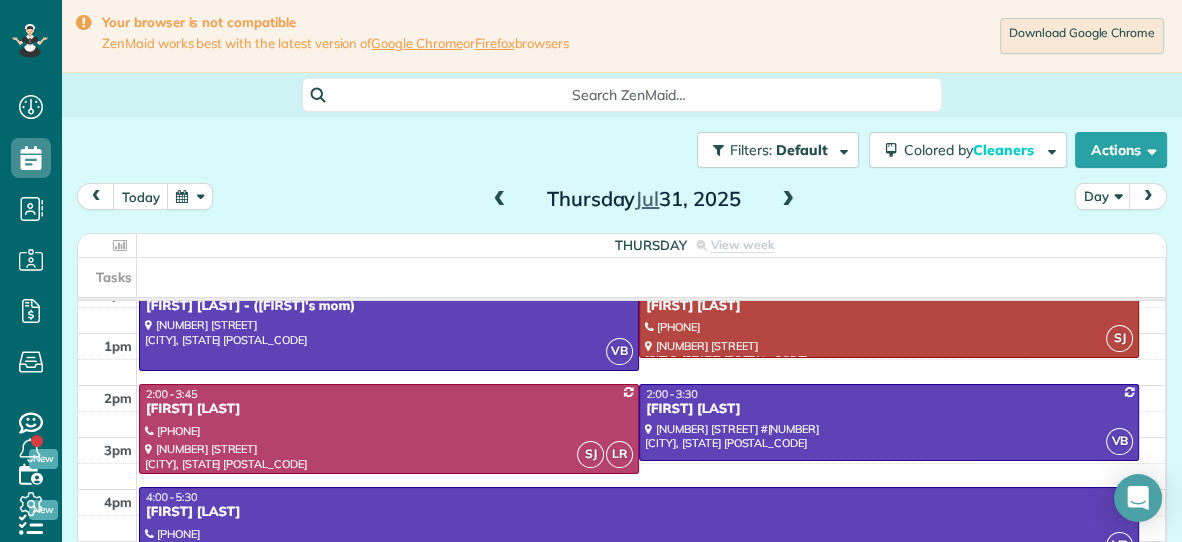 scroll, scrollTop: 299, scrollLeft: 0, axis: vertical 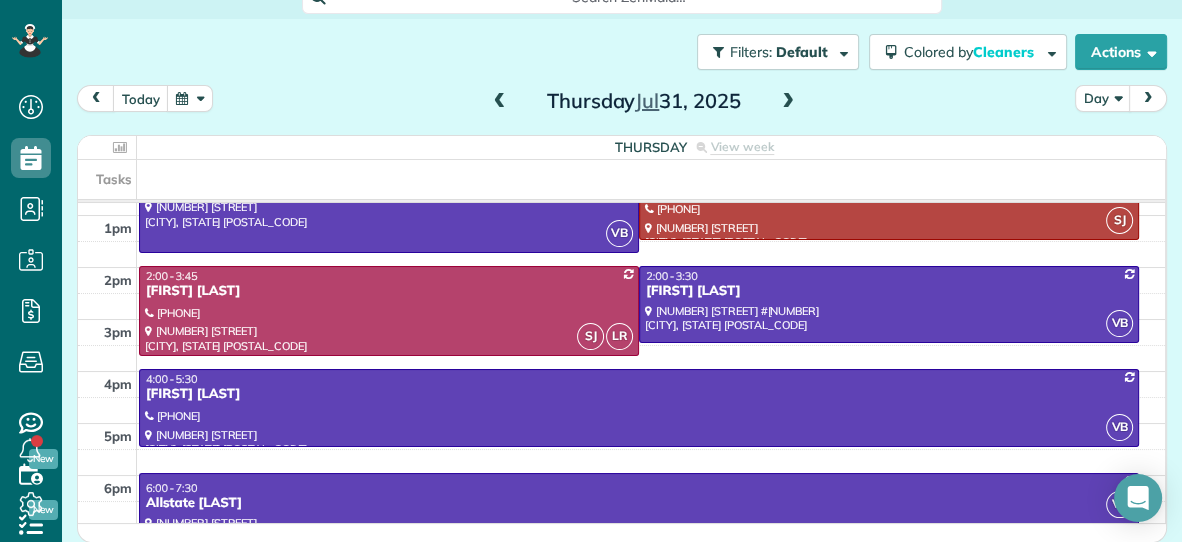 click at bounding box center [500, 102] 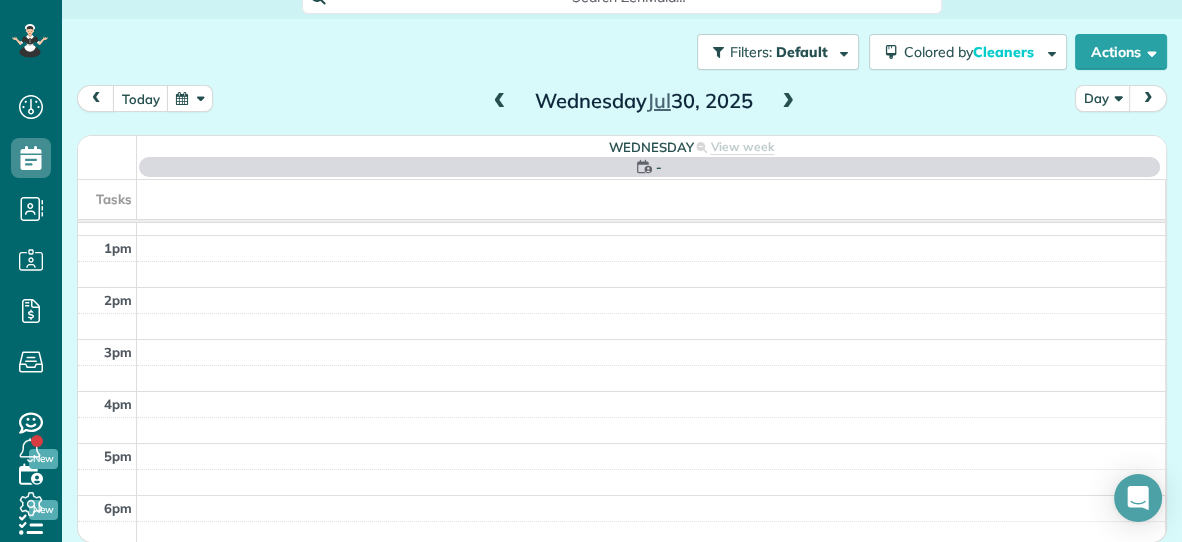 scroll, scrollTop: 0, scrollLeft: 0, axis: both 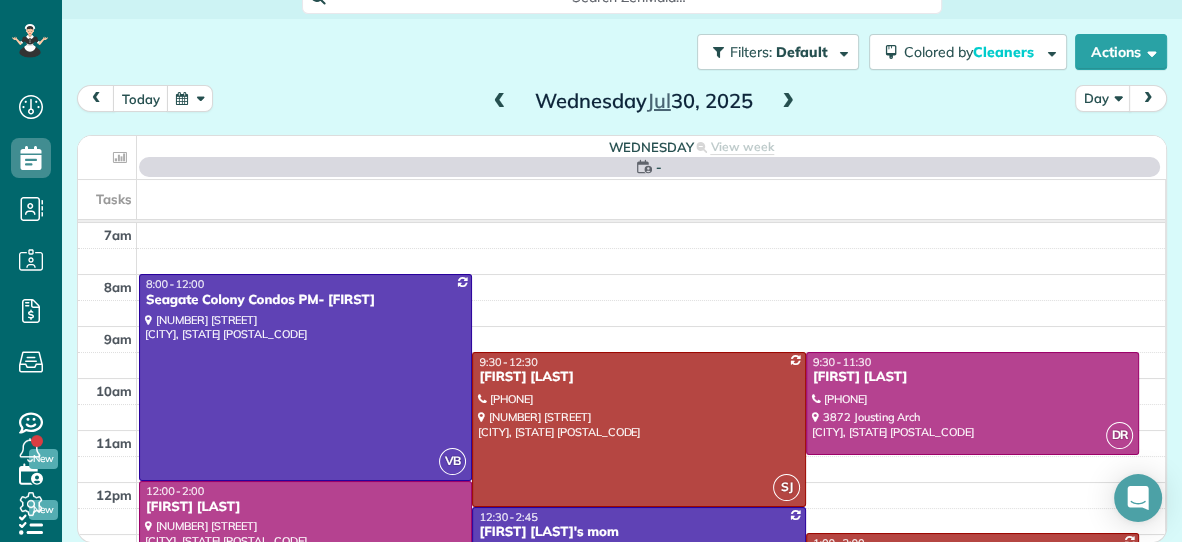 click at bounding box center [500, 102] 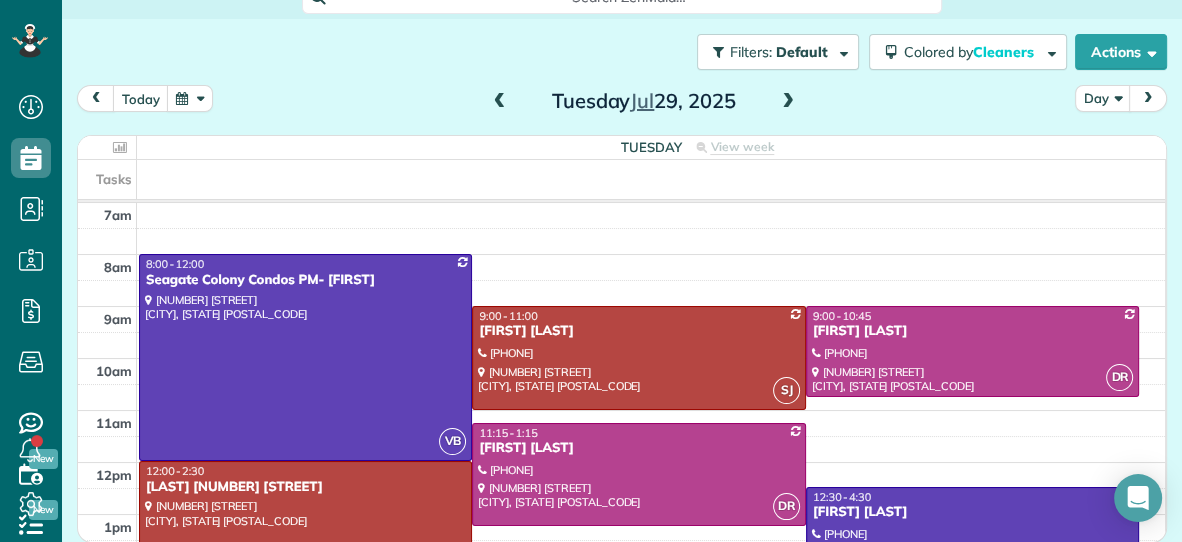 click at bounding box center (500, 102) 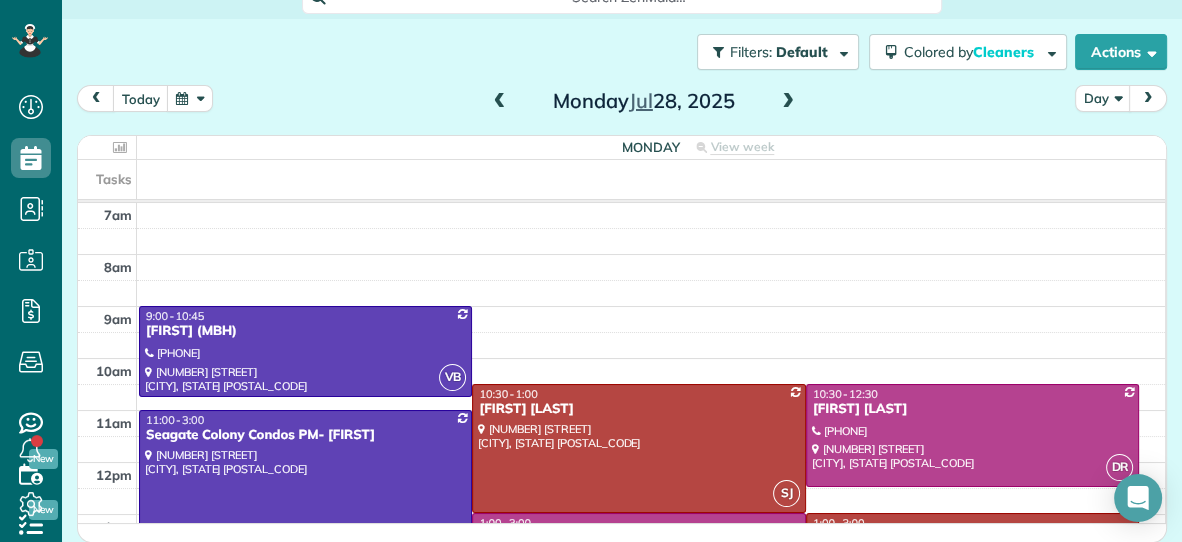 click at bounding box center (500, 102) 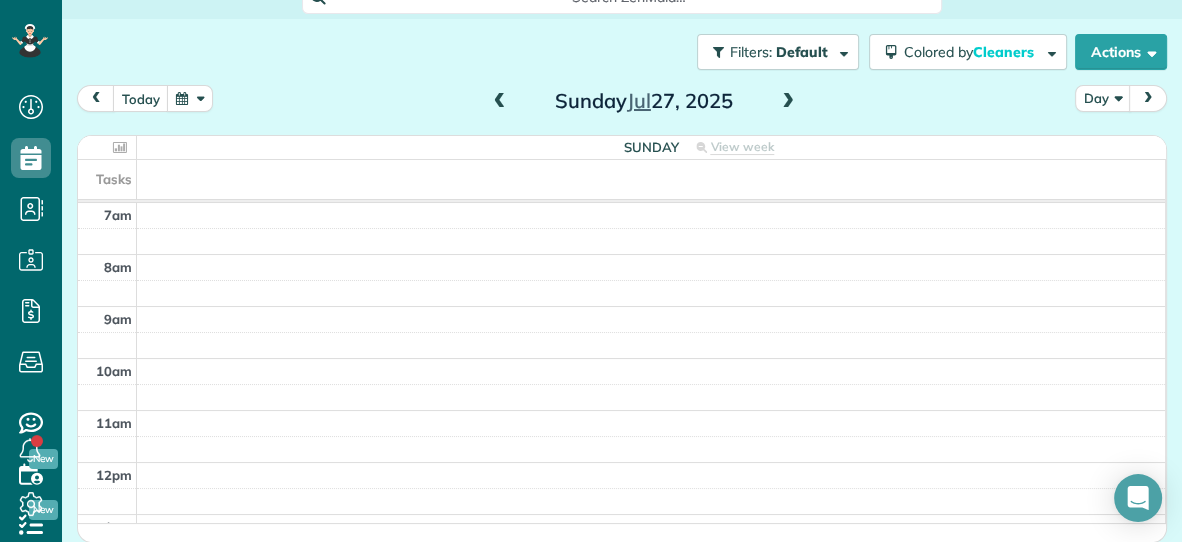 click at bounding box center [788, 102] 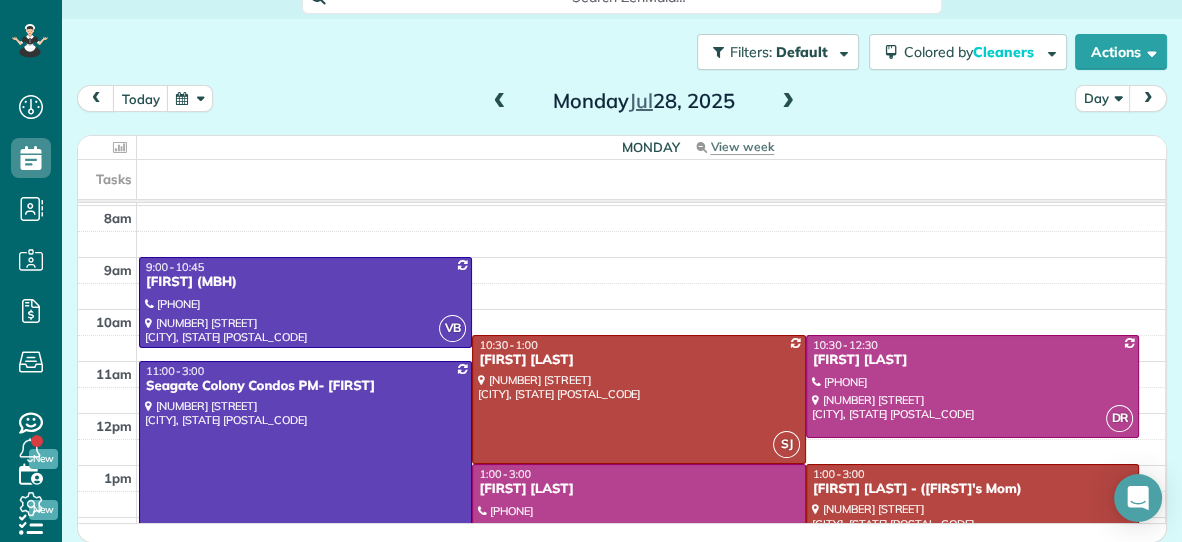 scroll, scrollTop: 47, scrollLeft: 0, axis: vertical 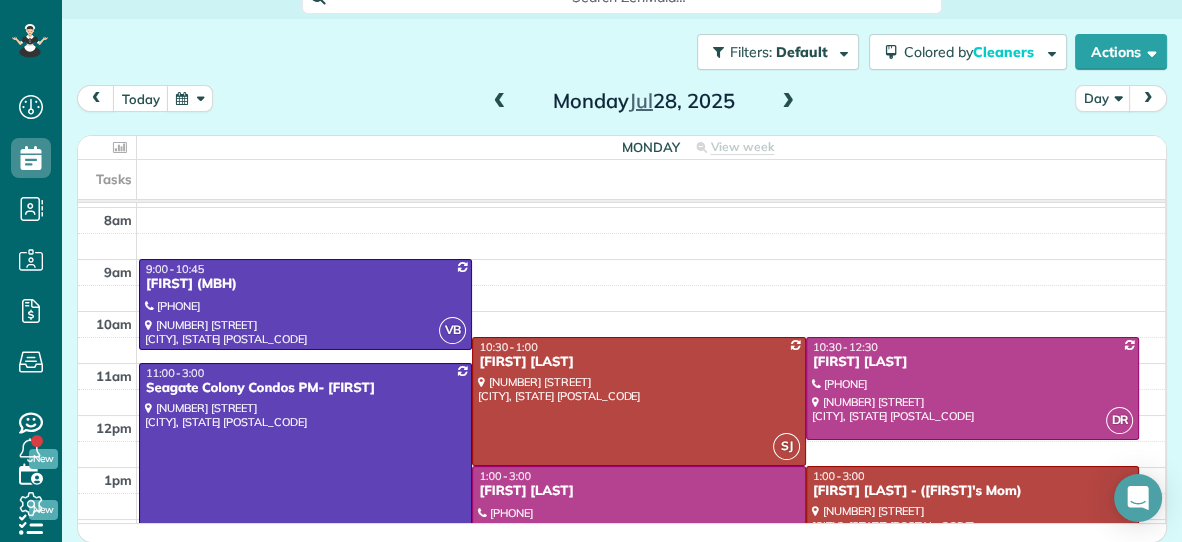 click at bounding box center (788, 102) 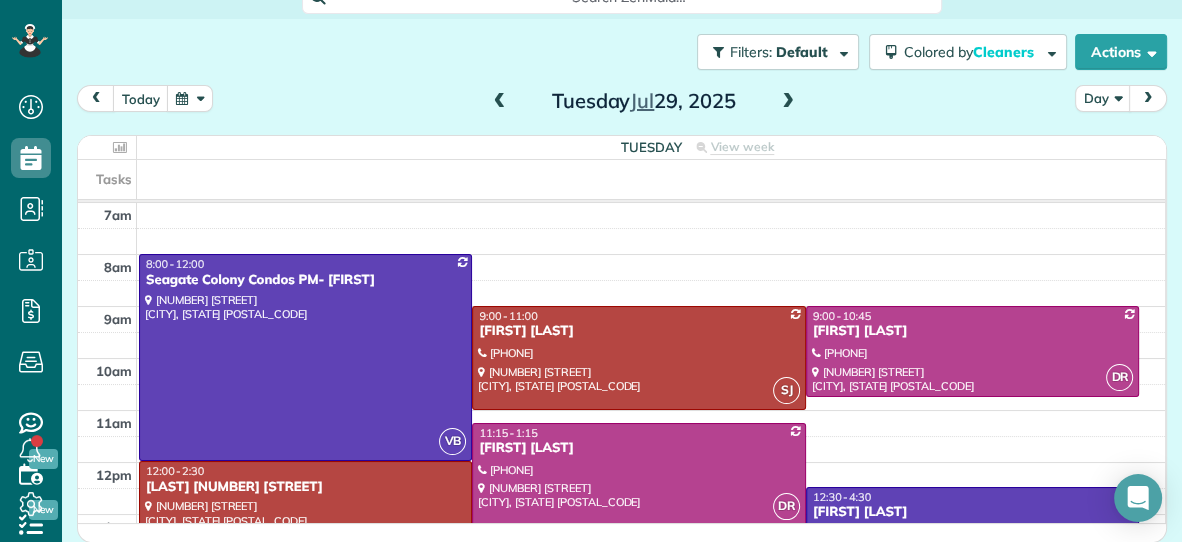 click at bounding box center (788, 102) 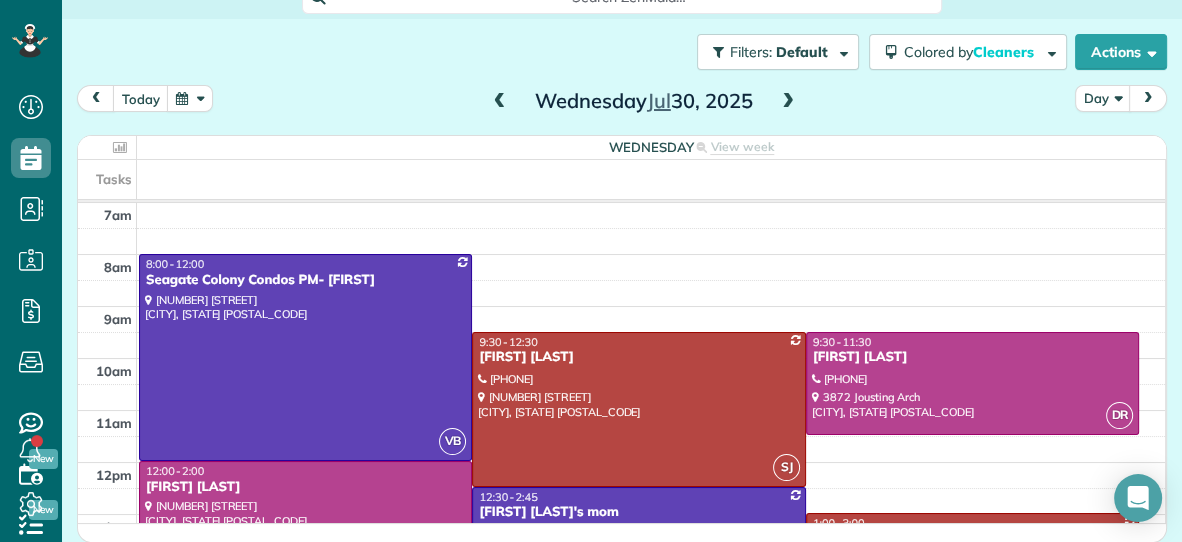 click at bounding box center [500, 102] 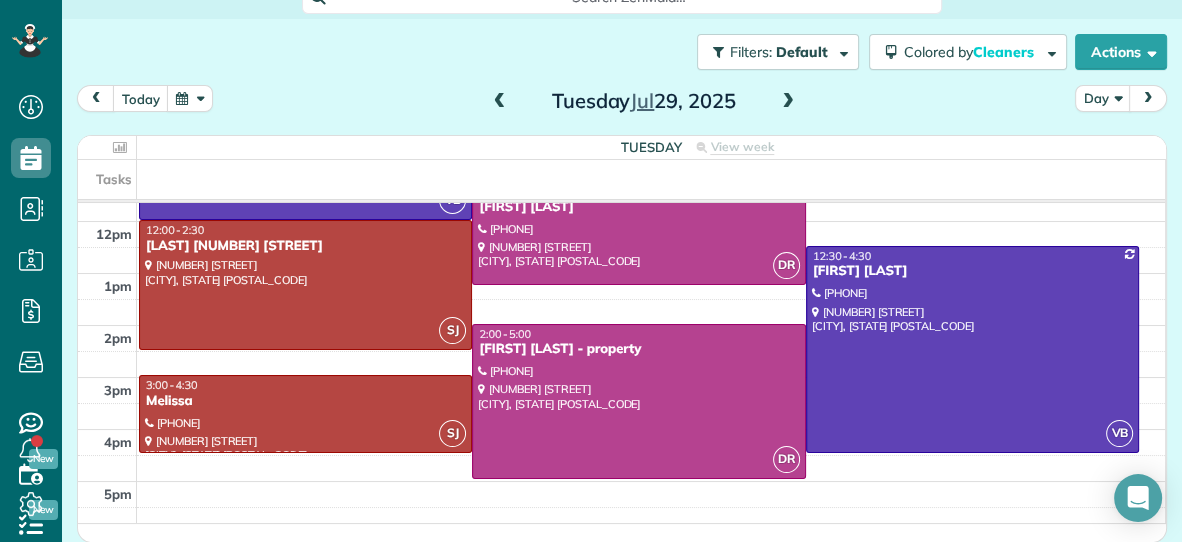 scroll, scrollTop: 242, scrollLeft: 0, axis: vertical 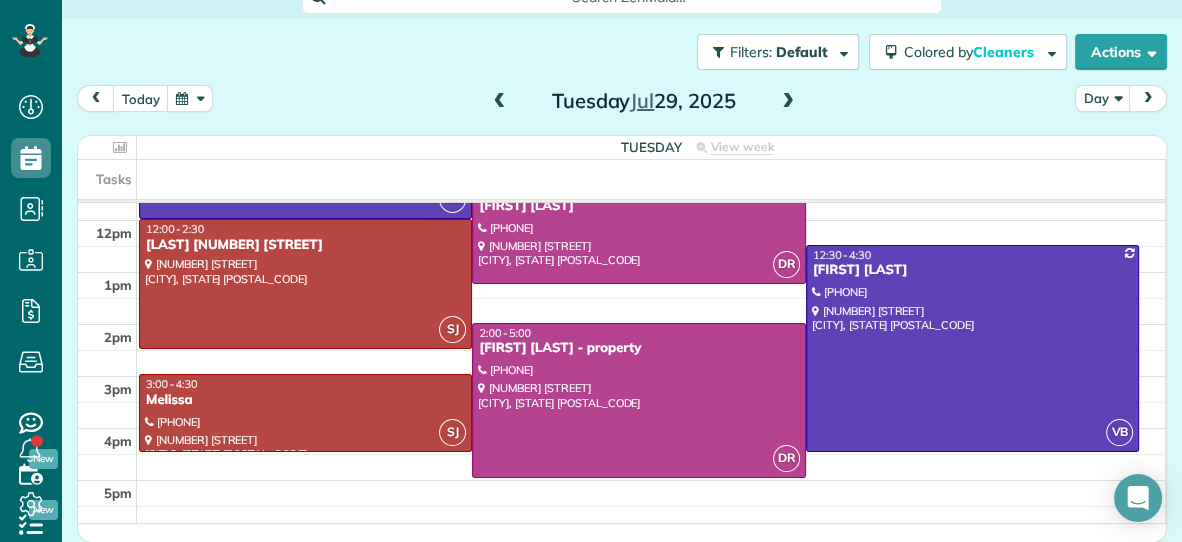 click at bounding box center (500, 102) 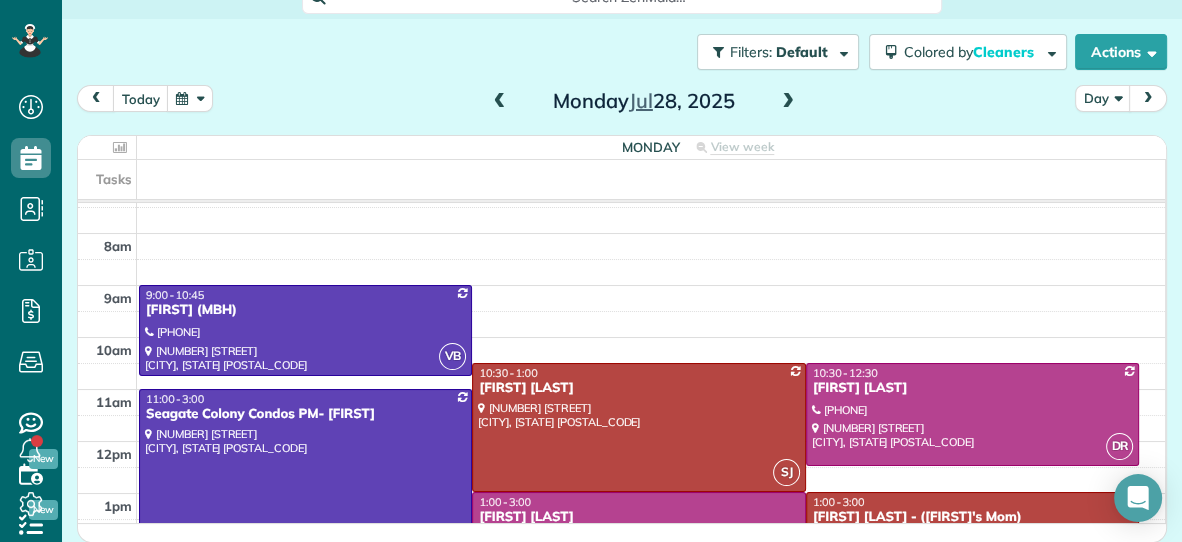 scroll, scrollTop: 0, scrollLeft: 0, axis: both 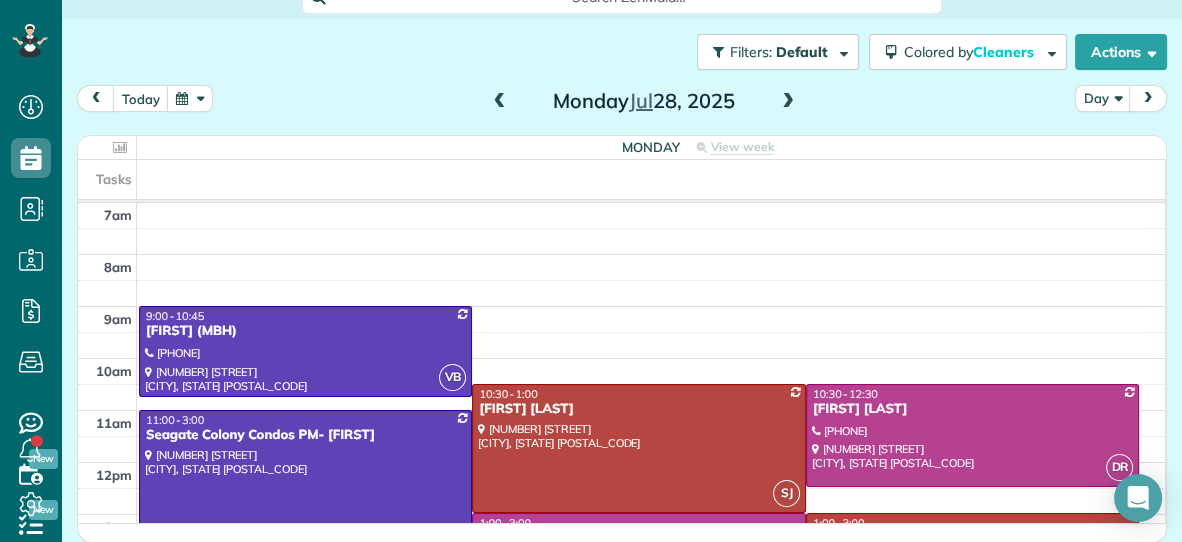 click at bounding box center [788, 102] 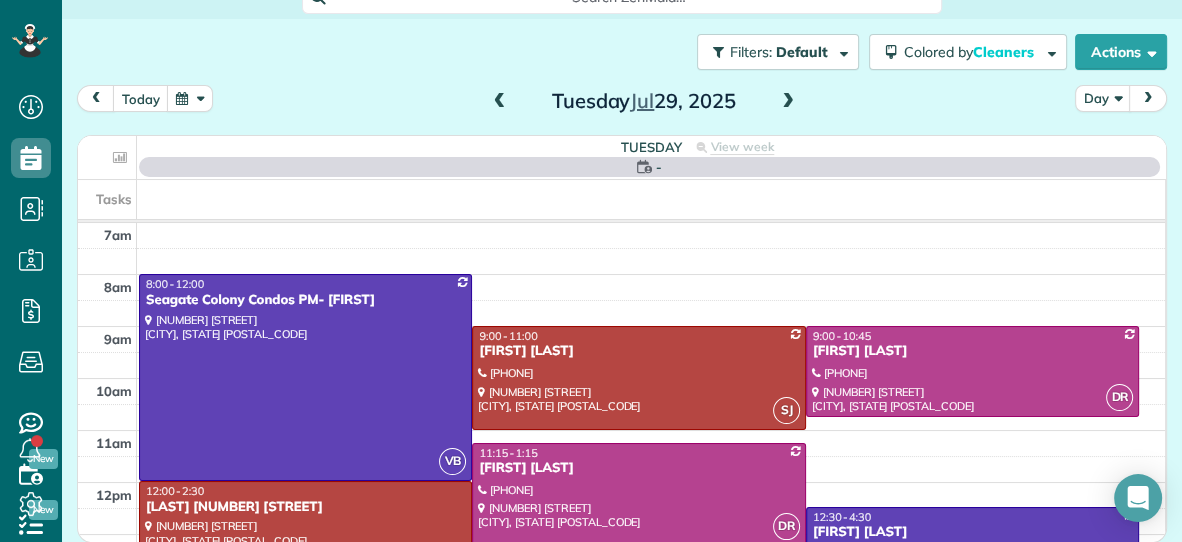click at bounding box center [788, 102] 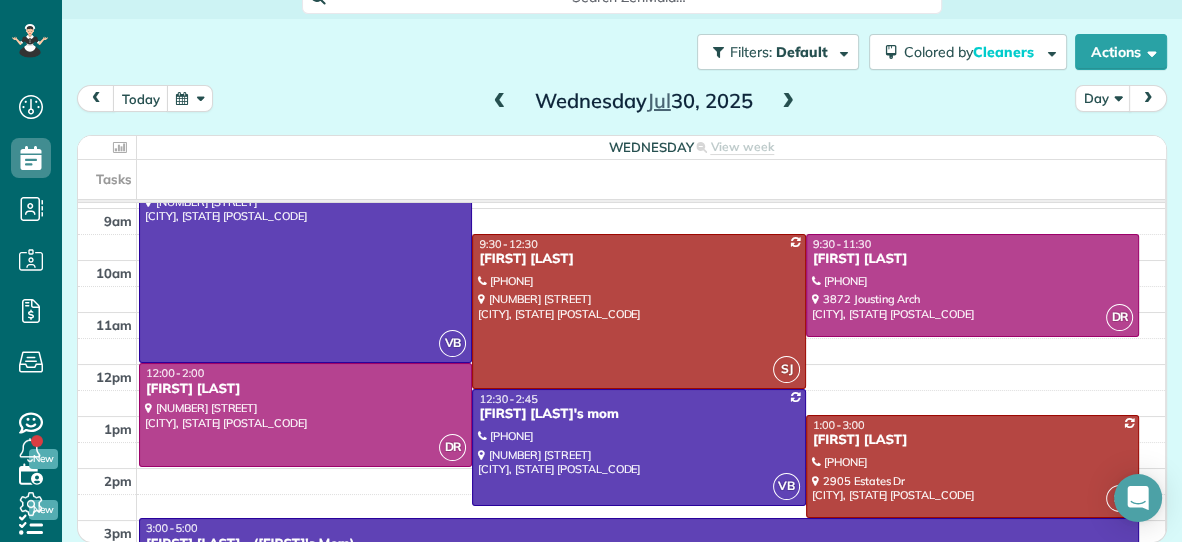 scroll, scrollTop: 96, scrollLeft: 0, axis: vertical 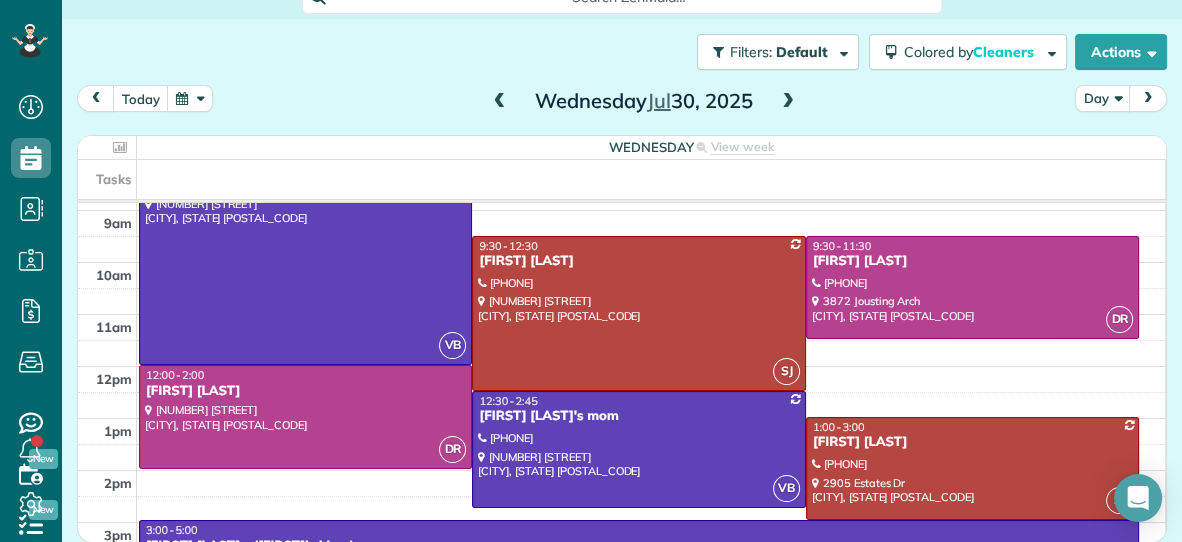 click at bounding box center [500, 102] 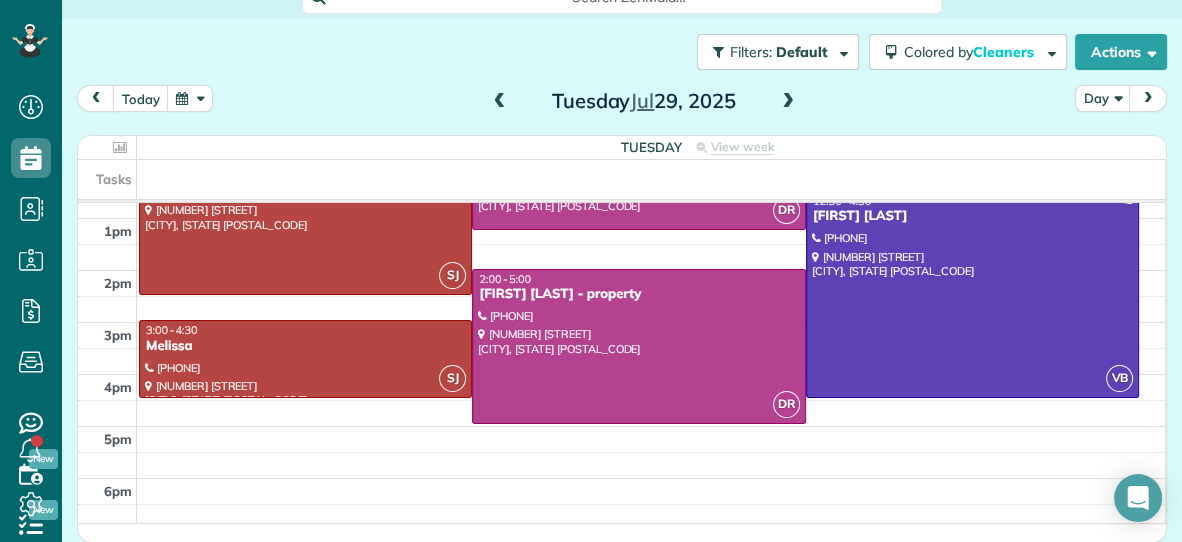 scroll, scrollTop: 299, scrollLeft: 0, axis: vertical 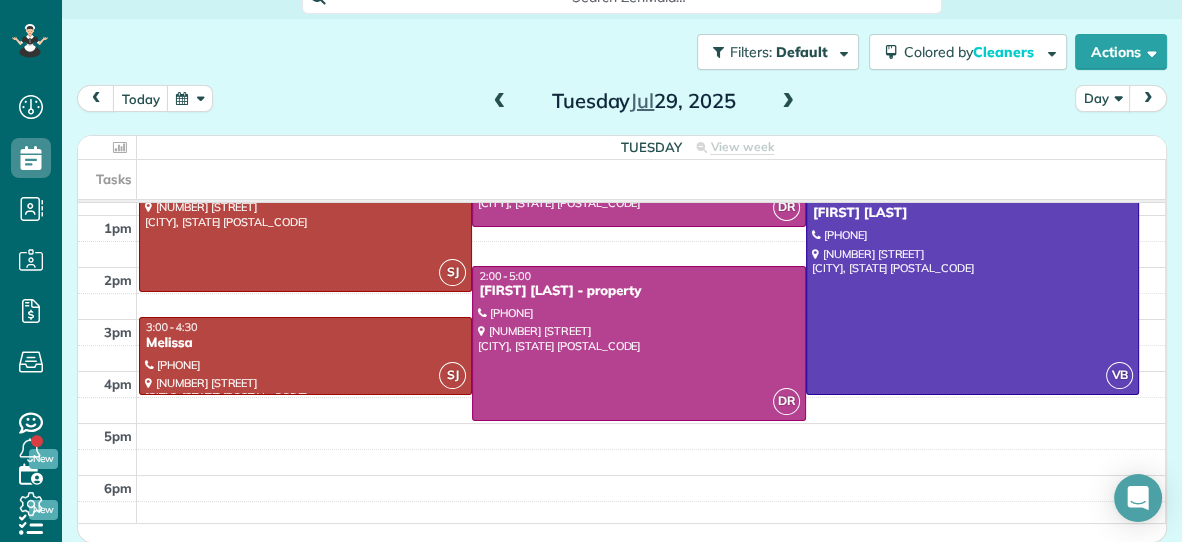click at bounding box center [500, 102] 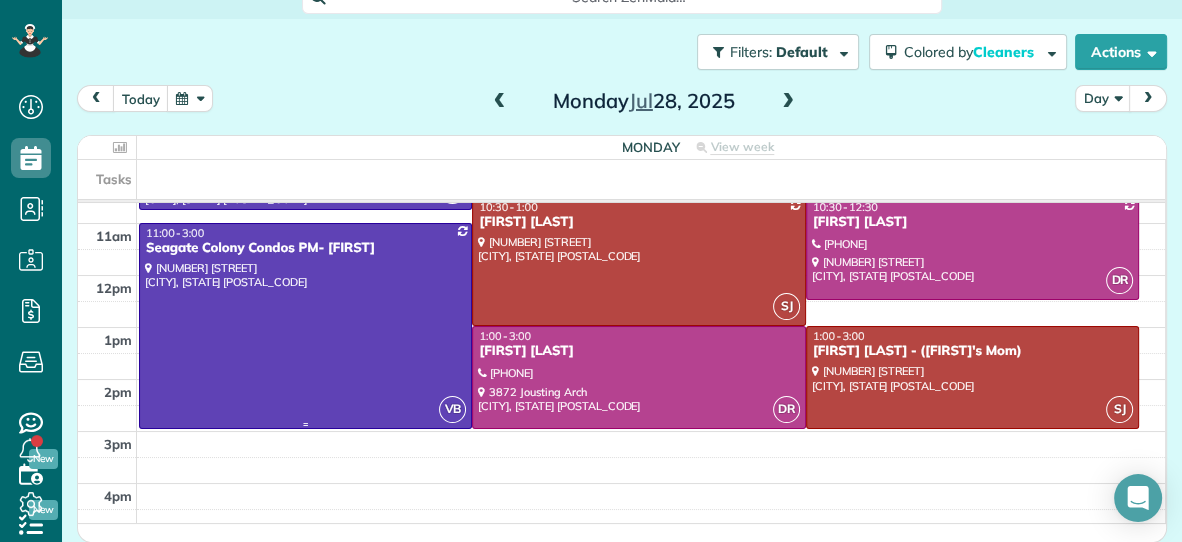 scroll, scrollTop: 0, scrollLeft: 0, axis: both 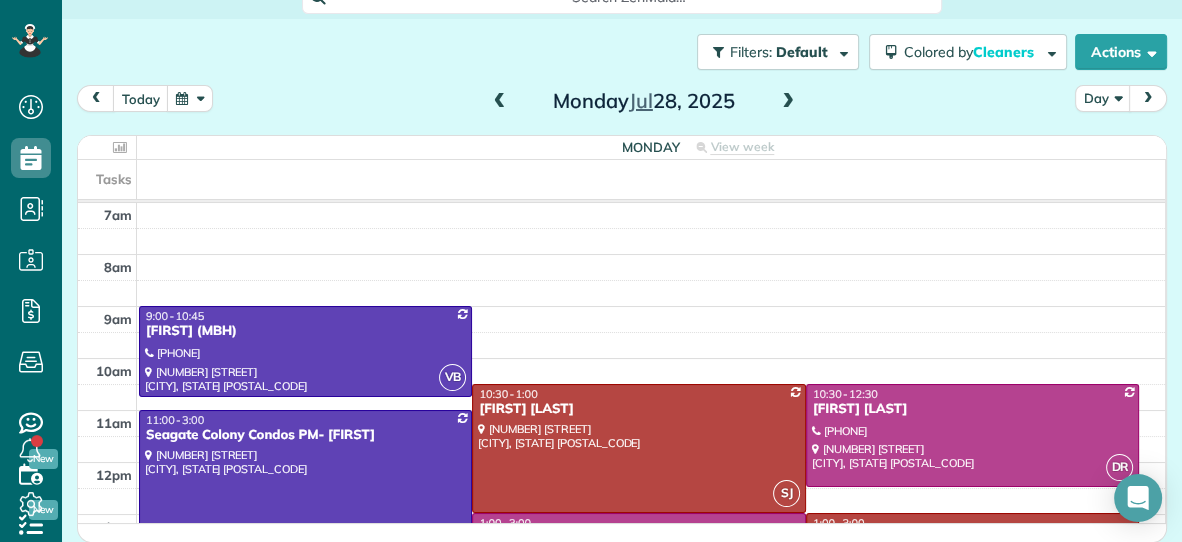 click at bounding box center [305, 513] 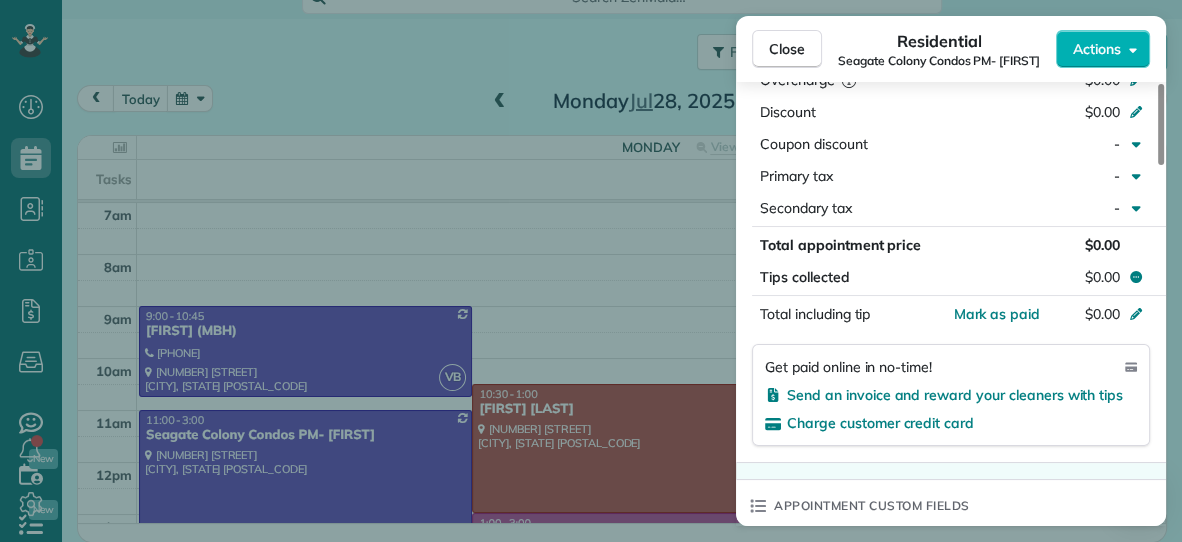 scroll, scrollTop: 1021, scrollLeft: 0, axis: vertical 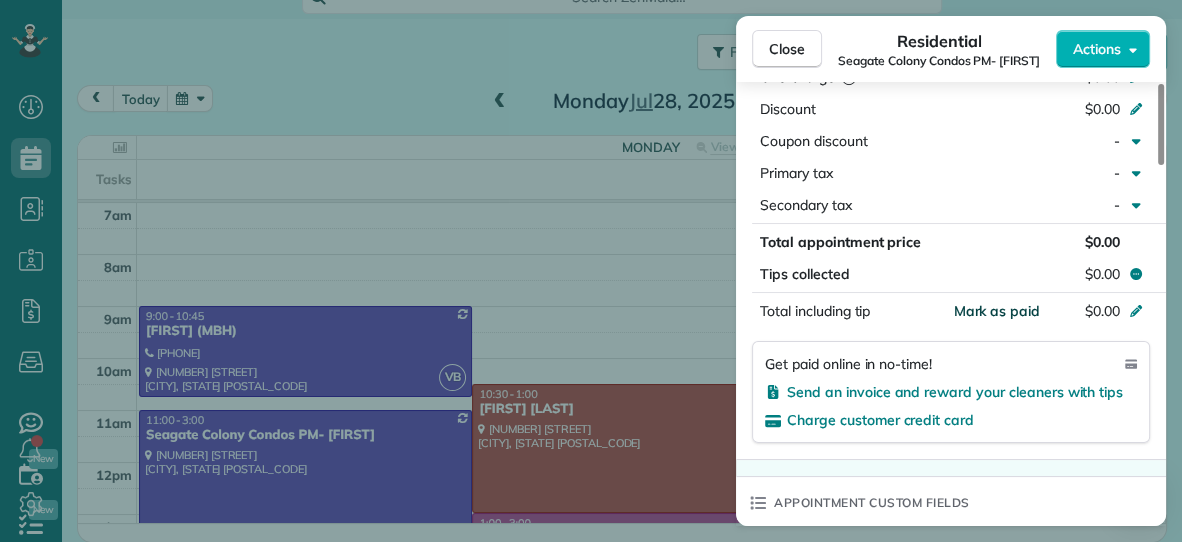 click on "Mark as paid" at bounding box center [996, 311] 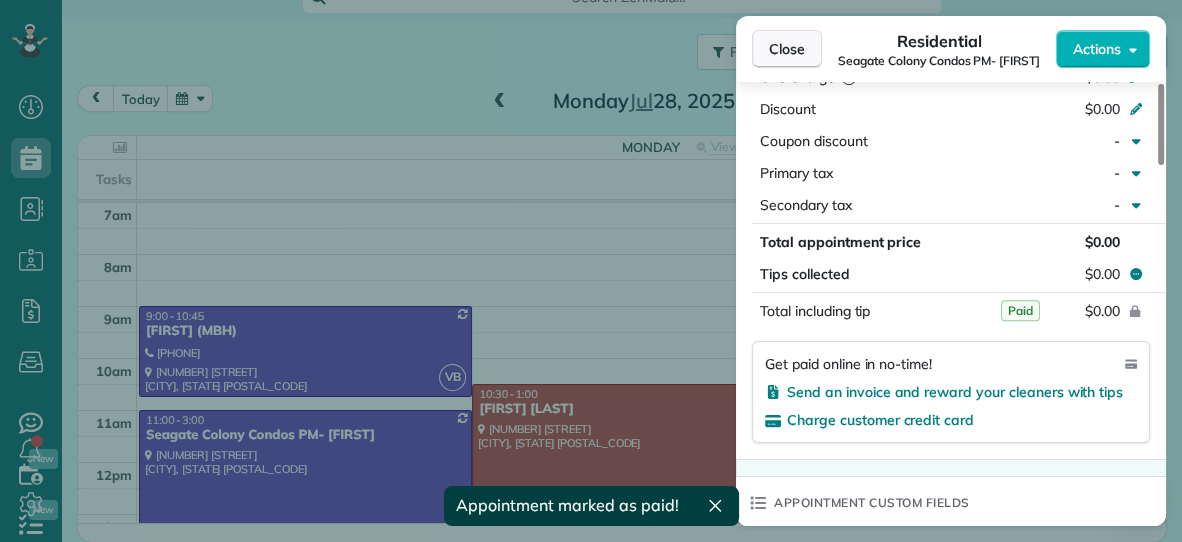 click on "Close" at bounding box center [787, 49] 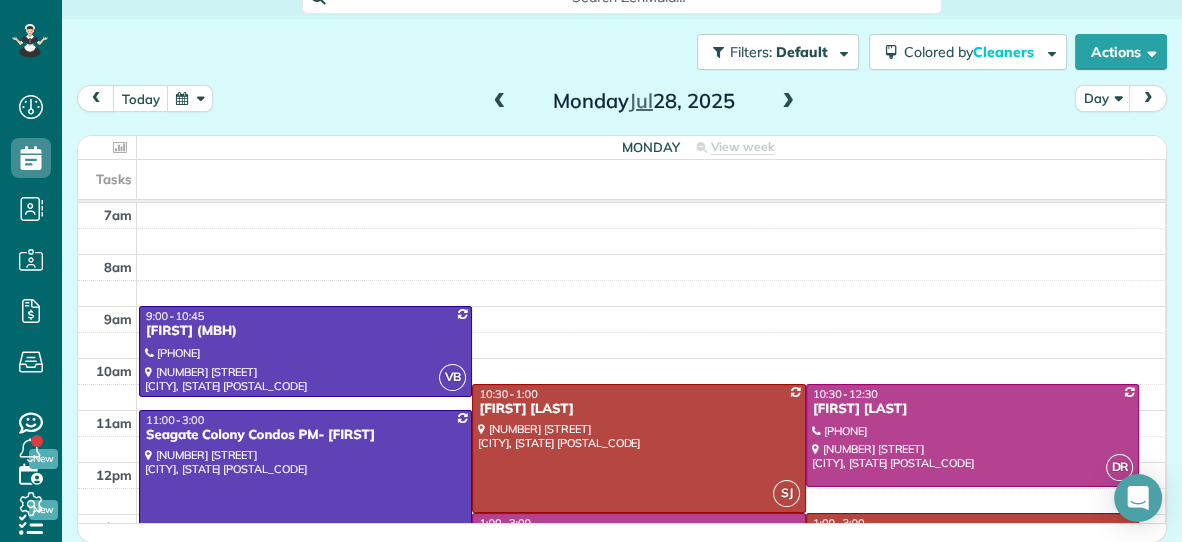 click at bounding box center [788, 102] 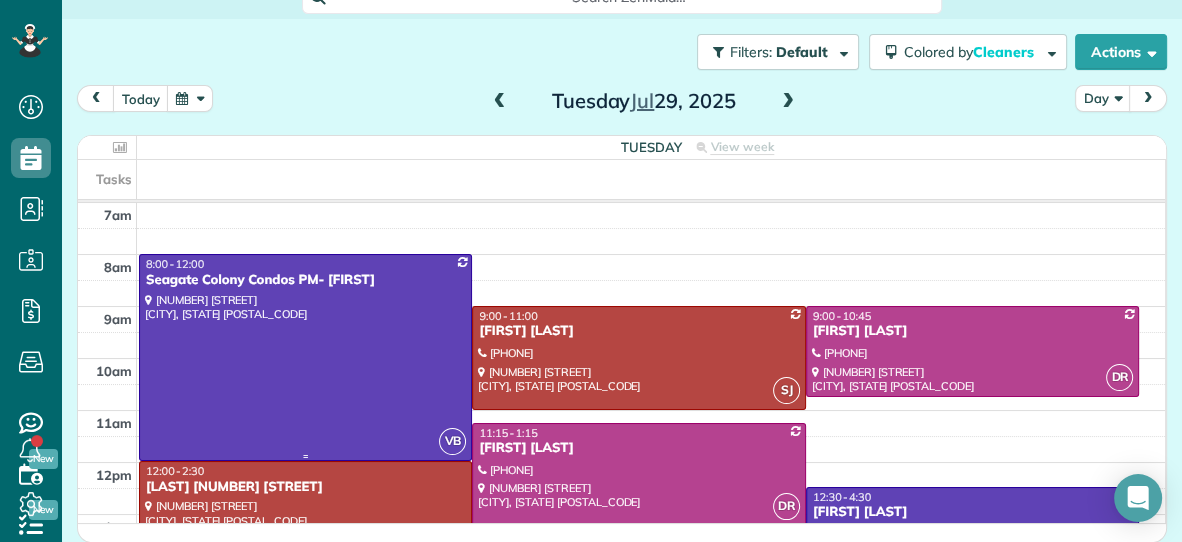 click at bounding box center (305, 357) 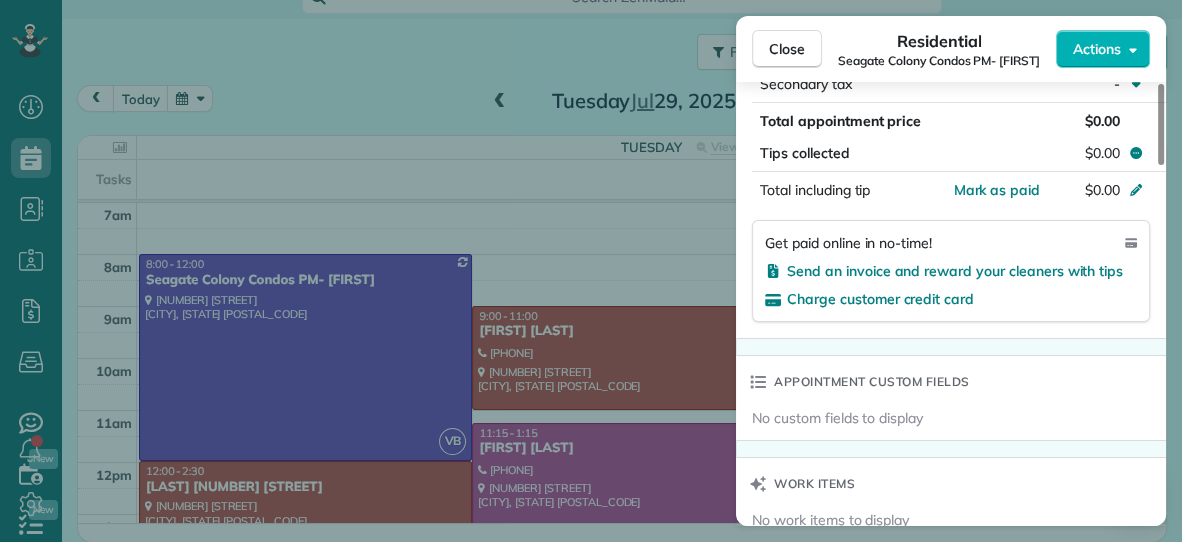 scroll, scrollTop: 1166, scrollLeft: 0, axis: vertical 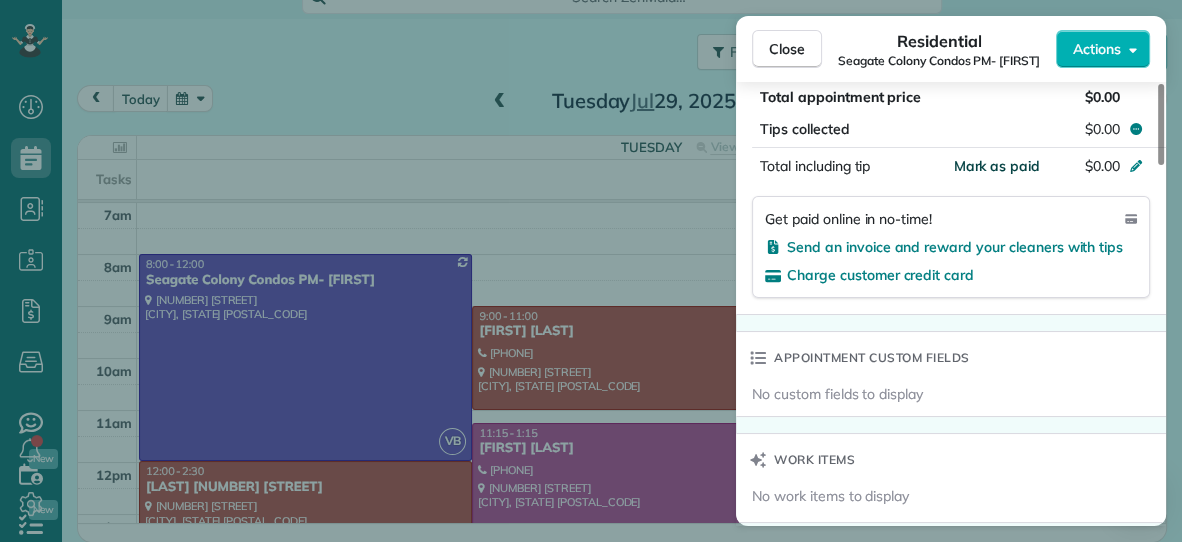 click on "Mark as paid" at bounding box center [996, 166] 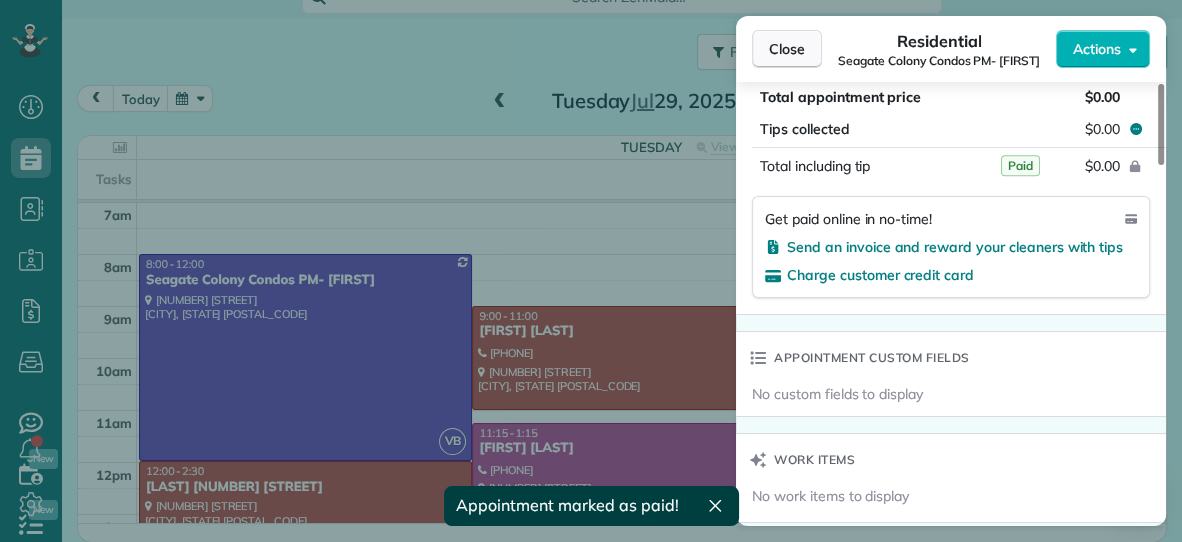 click on "Close" at bounding box center (787, 49) 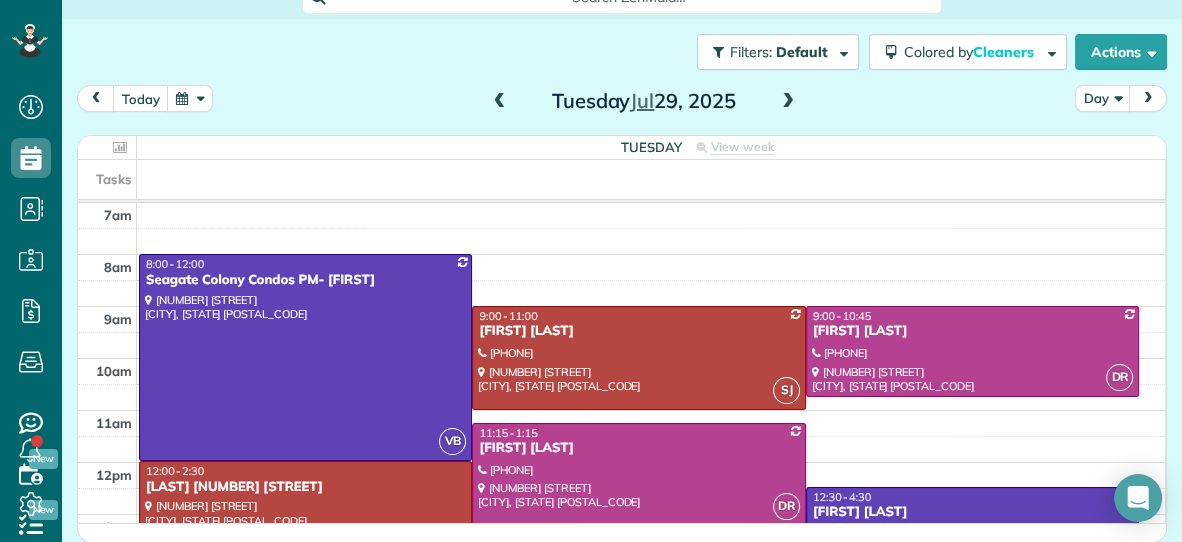 click at bounding box center (788, 102) 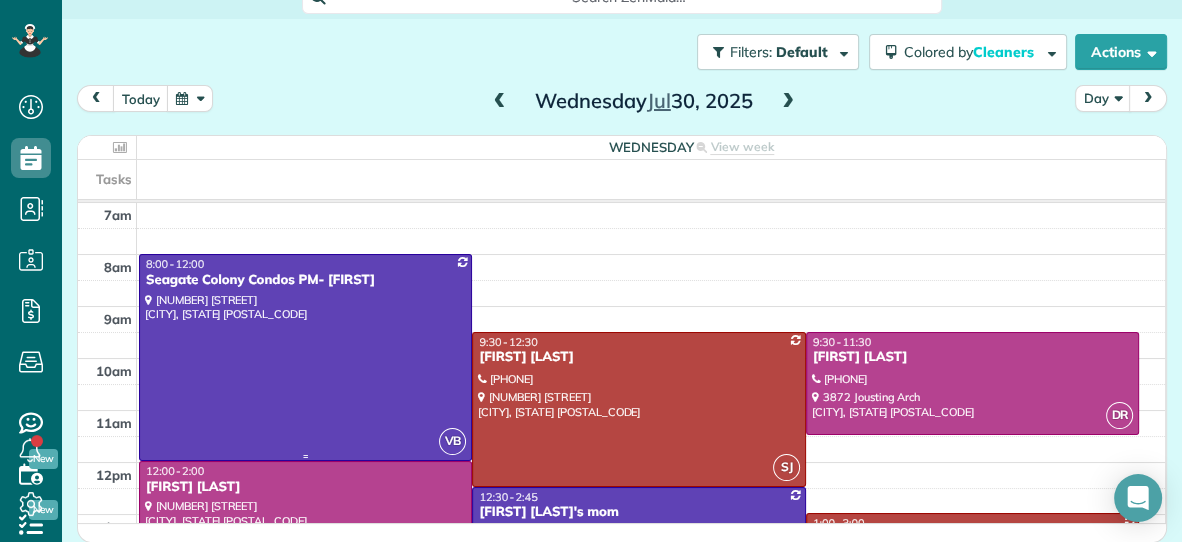 click at bounding box center [305, 357] 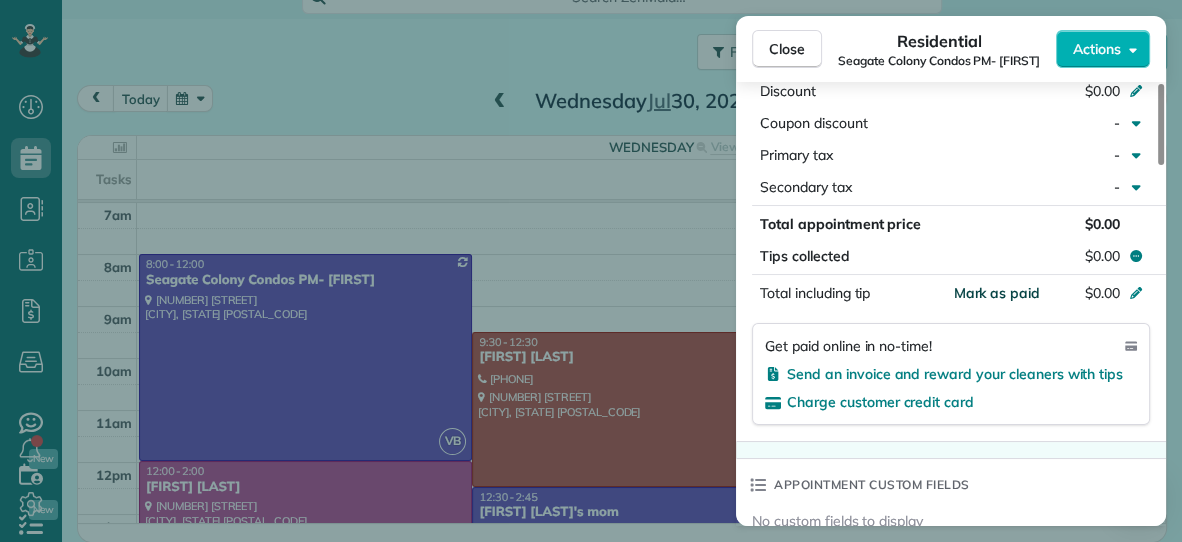 scroll, scrollTop: 1040, scrollLeft: 0, axis: vertical 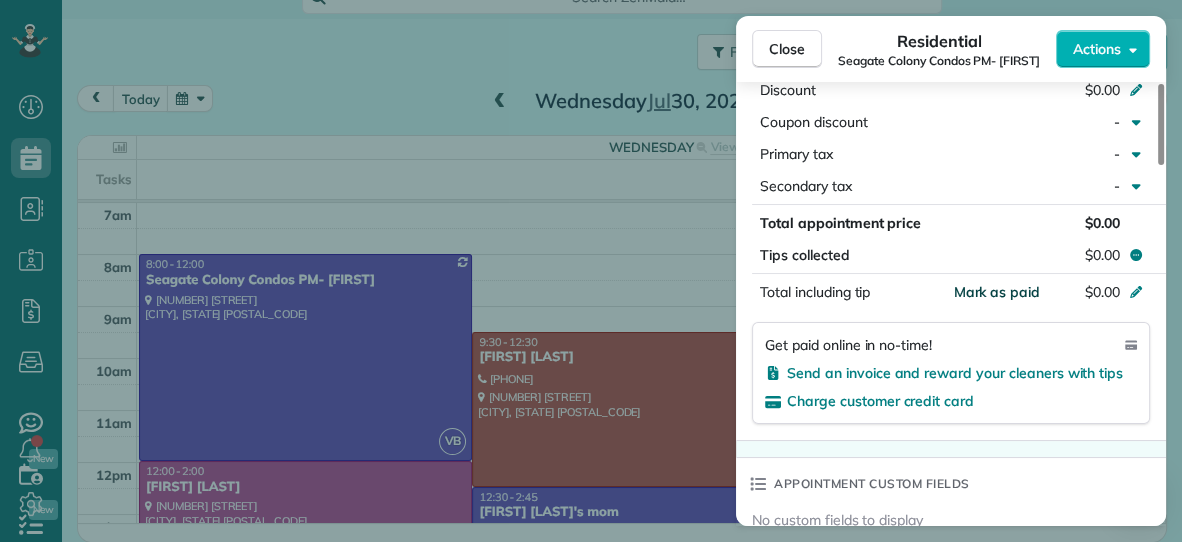 click on "Mark as paid" at bounding box center (996, 292) 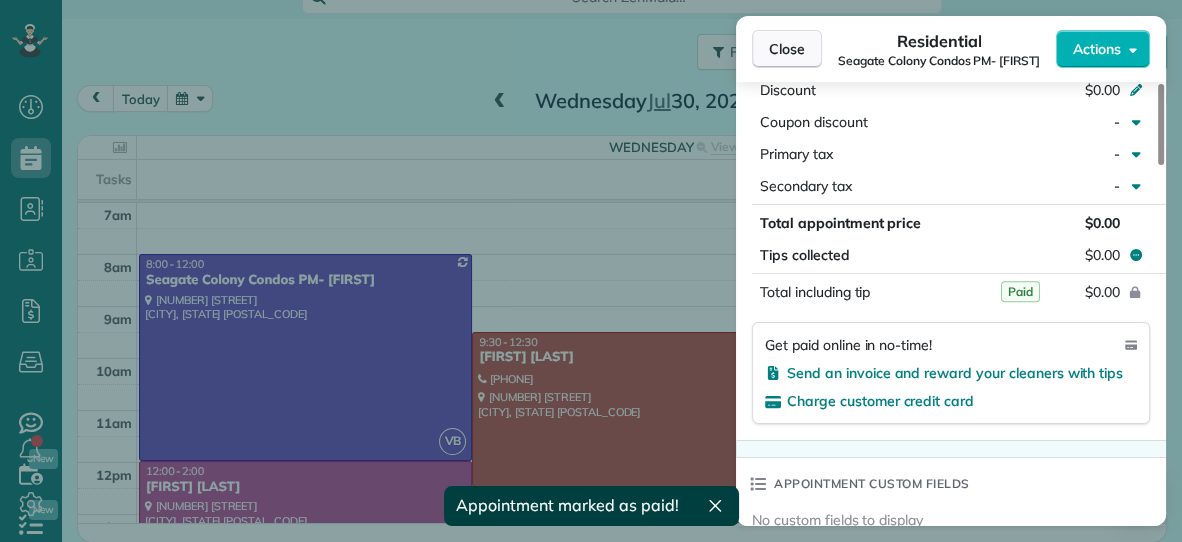 click on "Close" at bounding box center (787, 49) 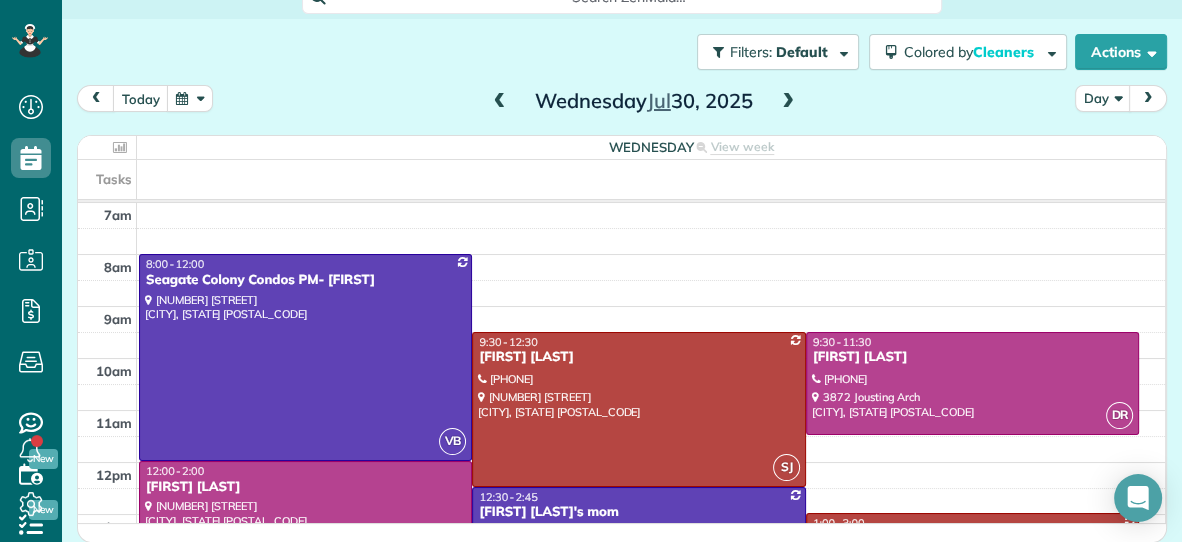 click at bounding box center (788, 102) 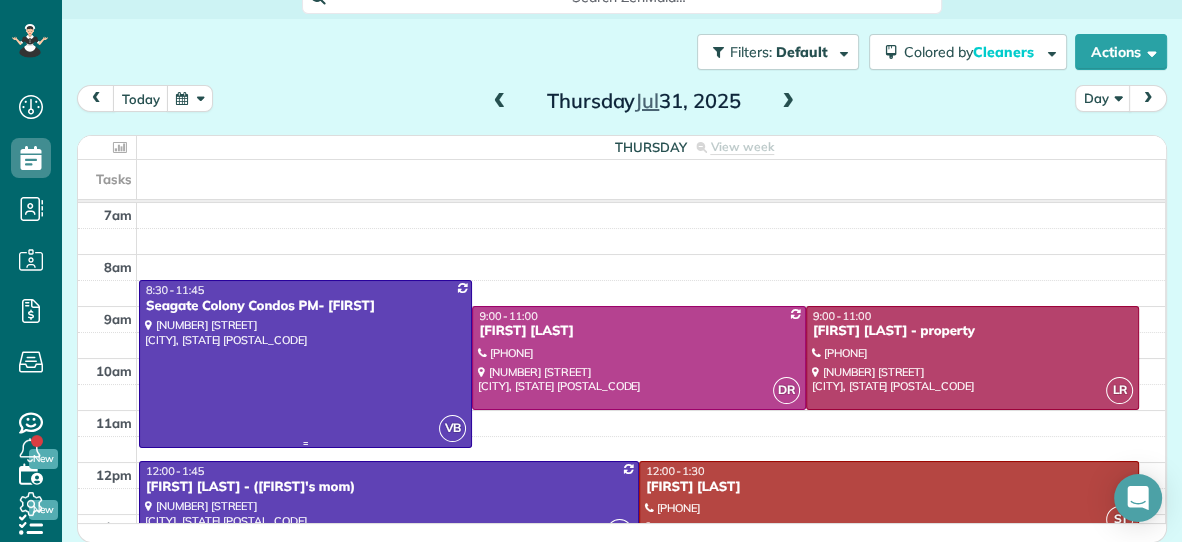 click at bounding box center (305, 364) 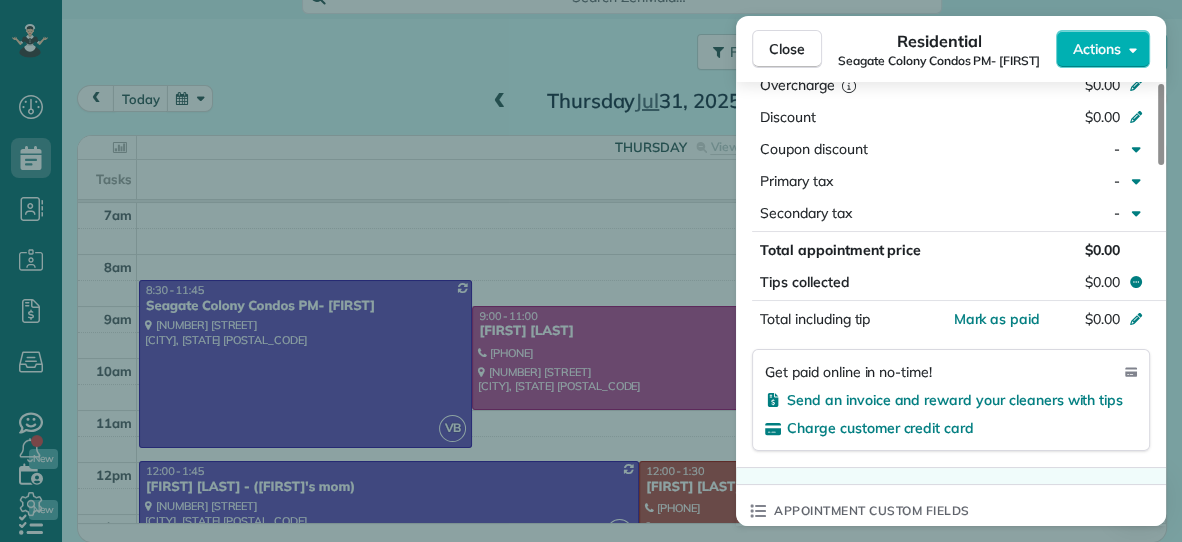 scroll, scrollTop: 1108, scrollLeft: 0, axis: vertical 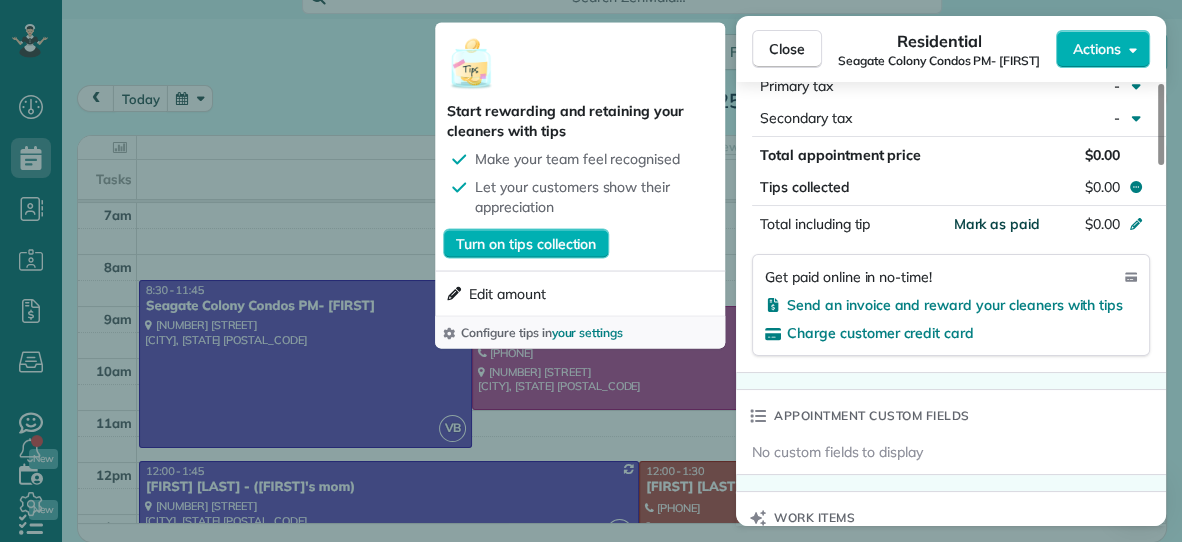 click on "Mark as paid" at bounding box center (996, 224) 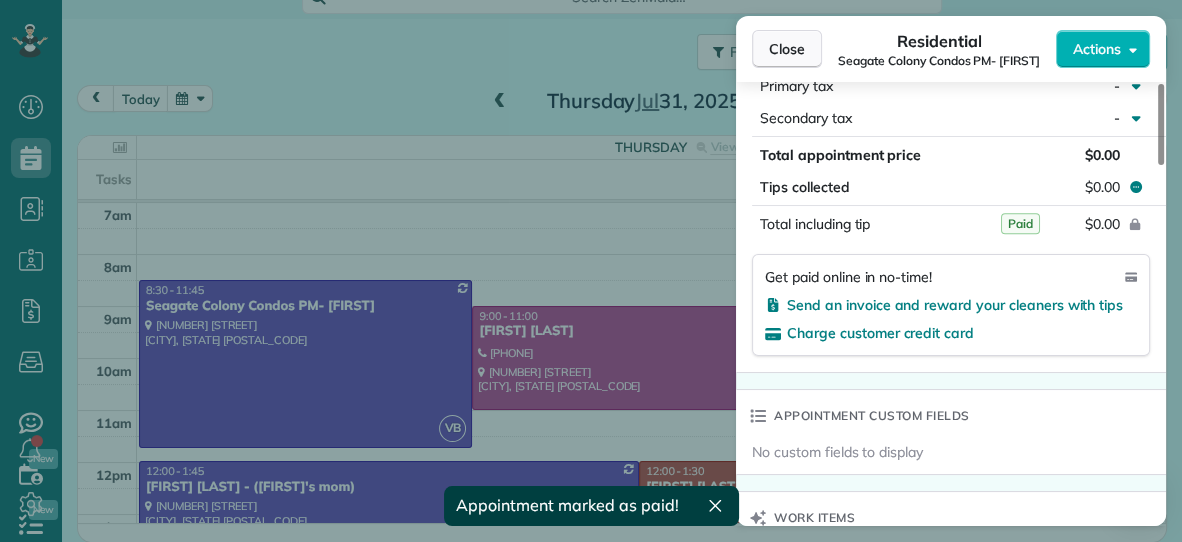 click on "Close" at bounding box center (787, 49) 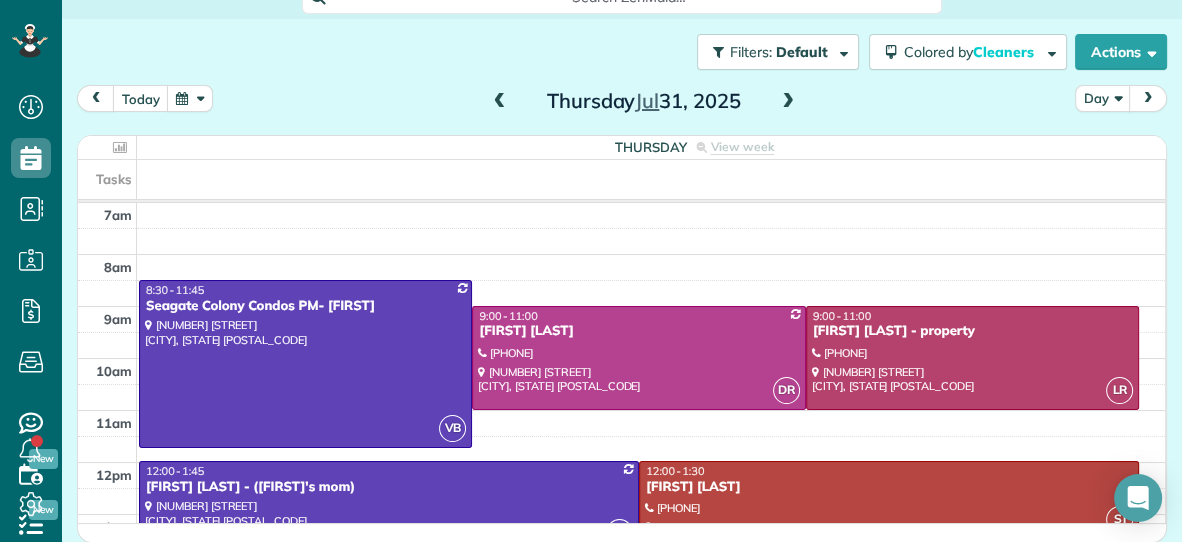 click at bounding box center (788, 102) 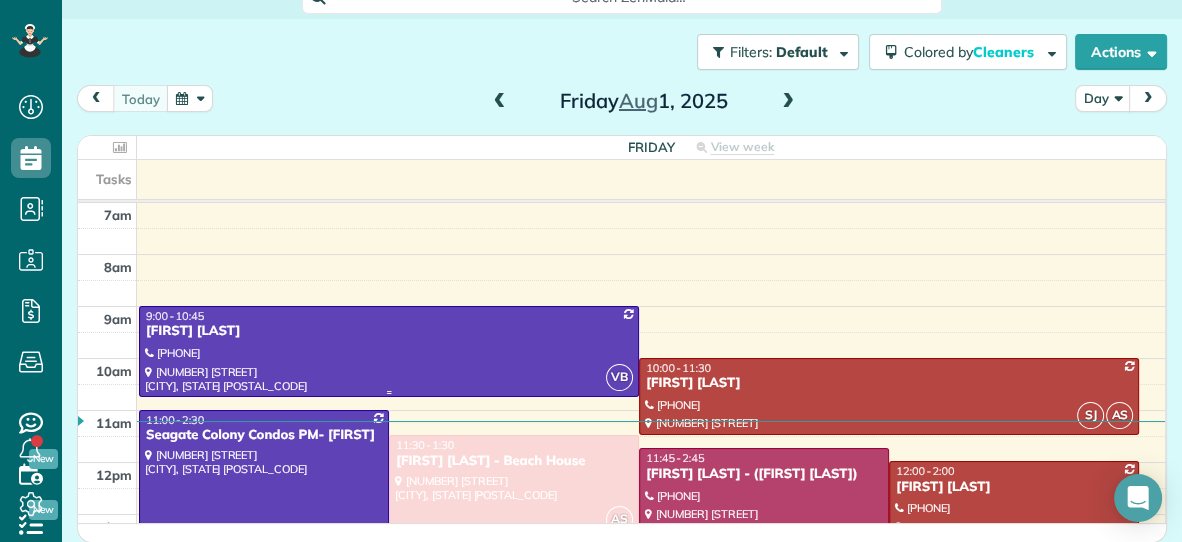 click on "9:00 - 10:45" at bounding box center [389, 316] 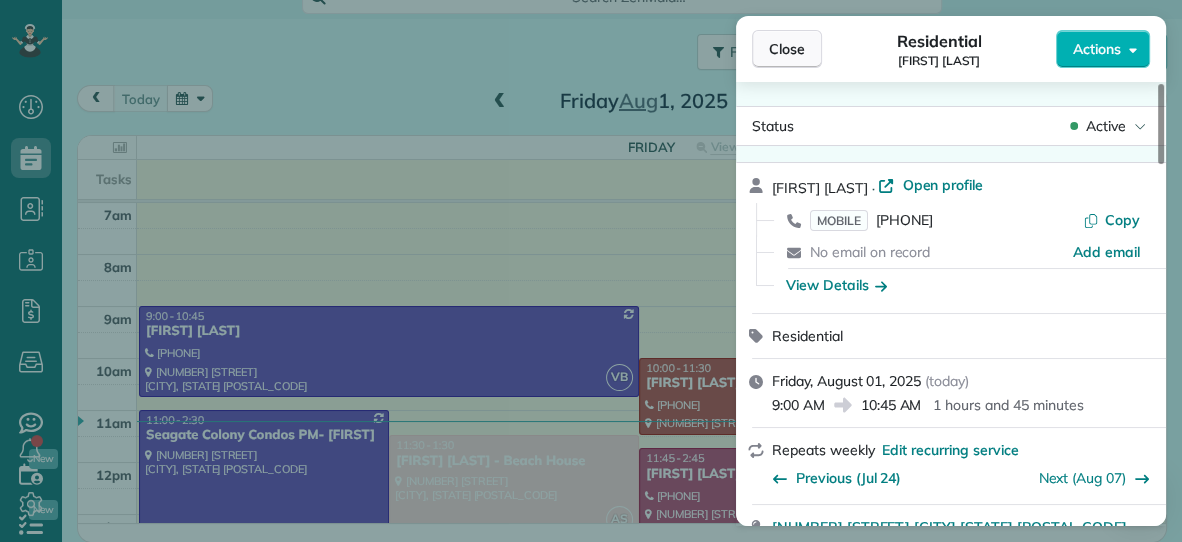 click on "Close" at bounding box center (787, 49) 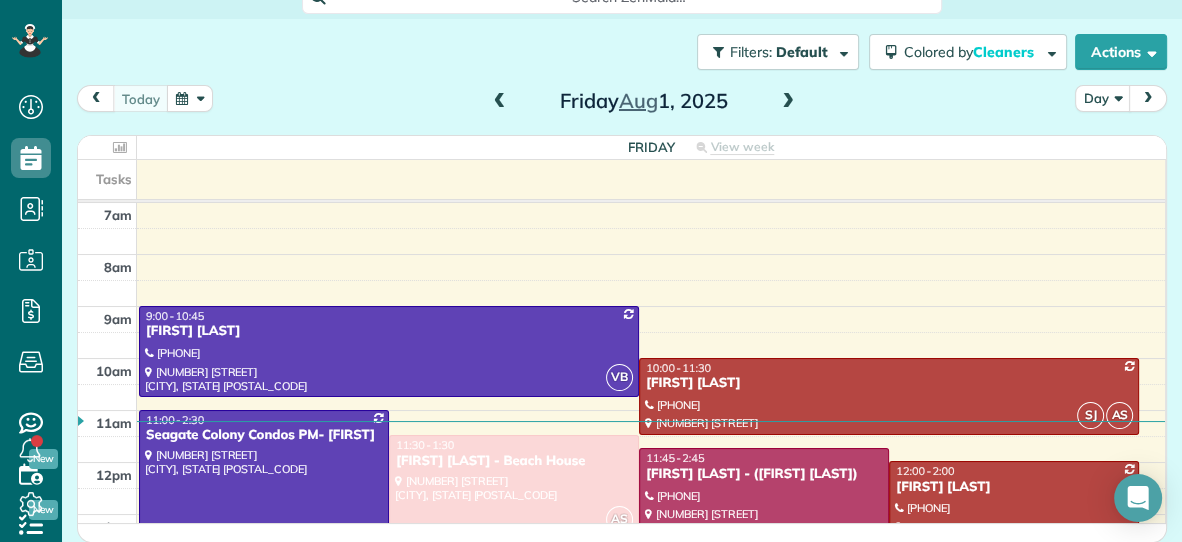 click at bounding box center (264, 500) 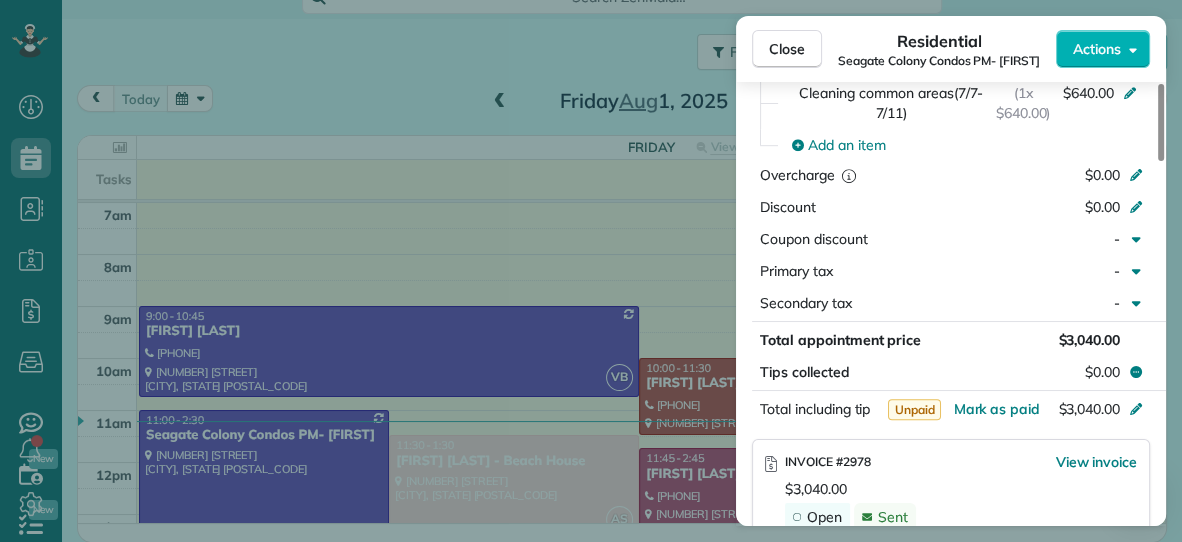 scroll, scrollTop: 1042, scrollLeft: 0, axis: vertical 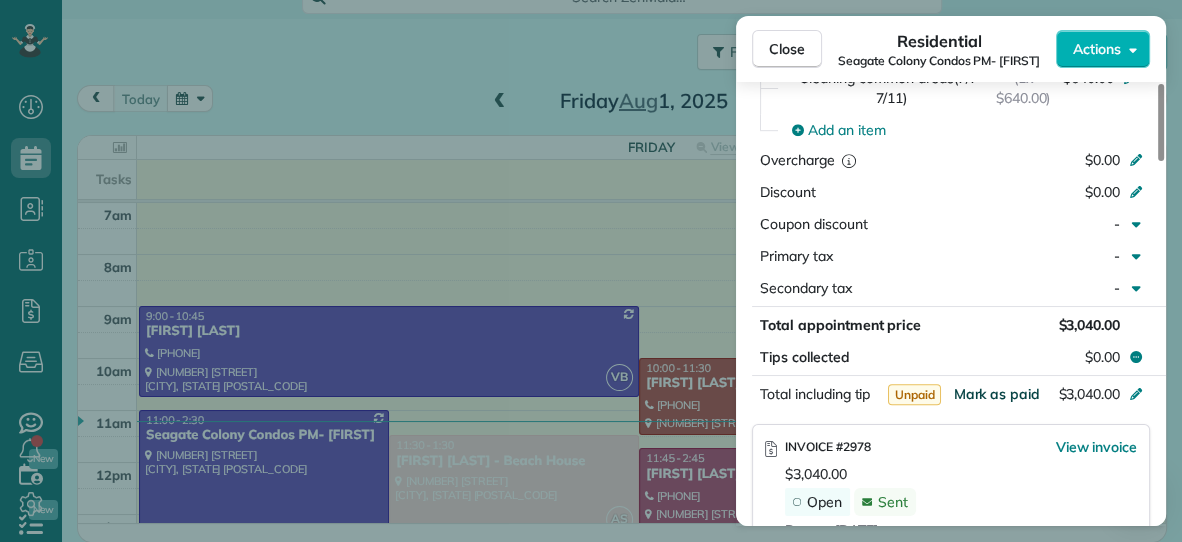 click on "Mark as paid" at bounding box center [996, 394] 